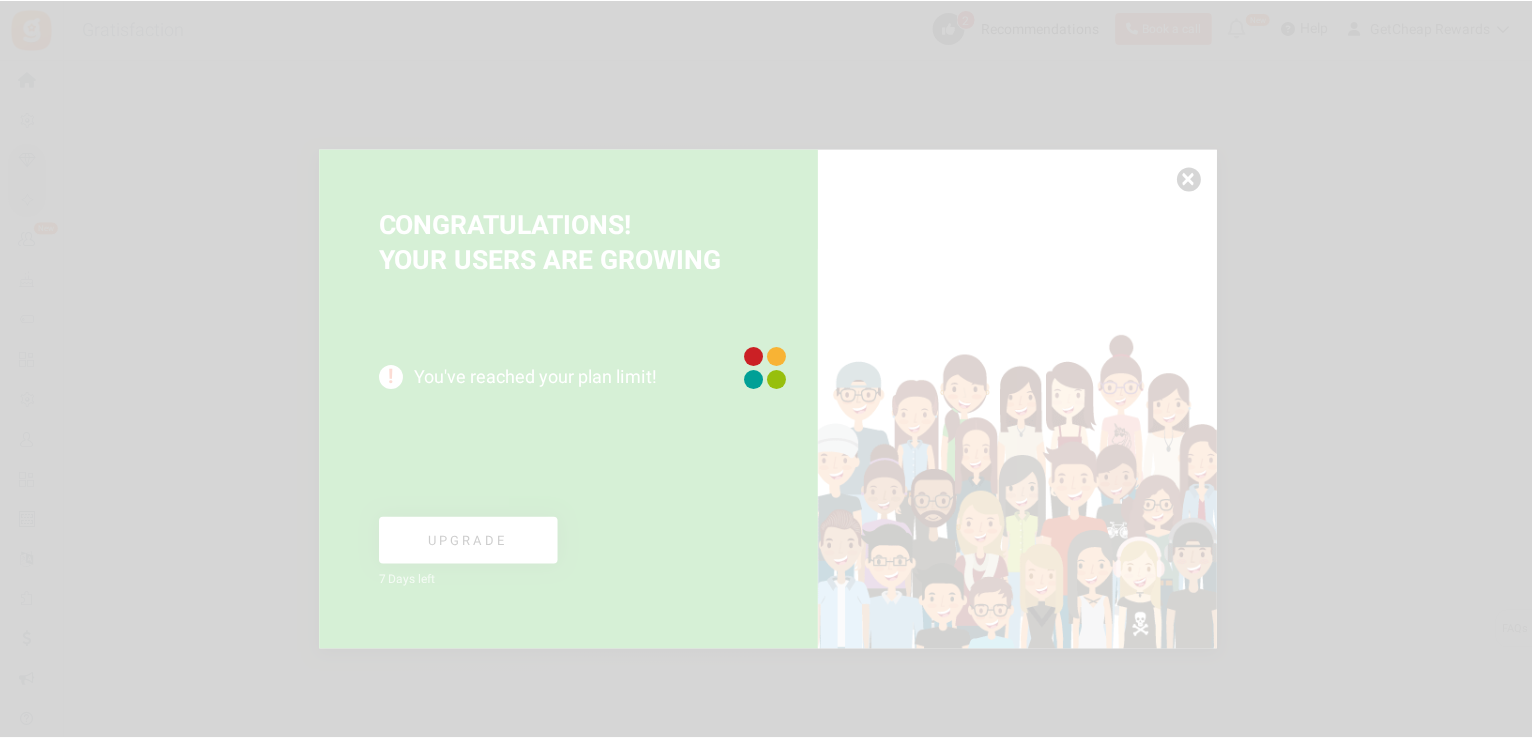 scroll, scrollTop: 0, scrollLeft: 0, axis: both 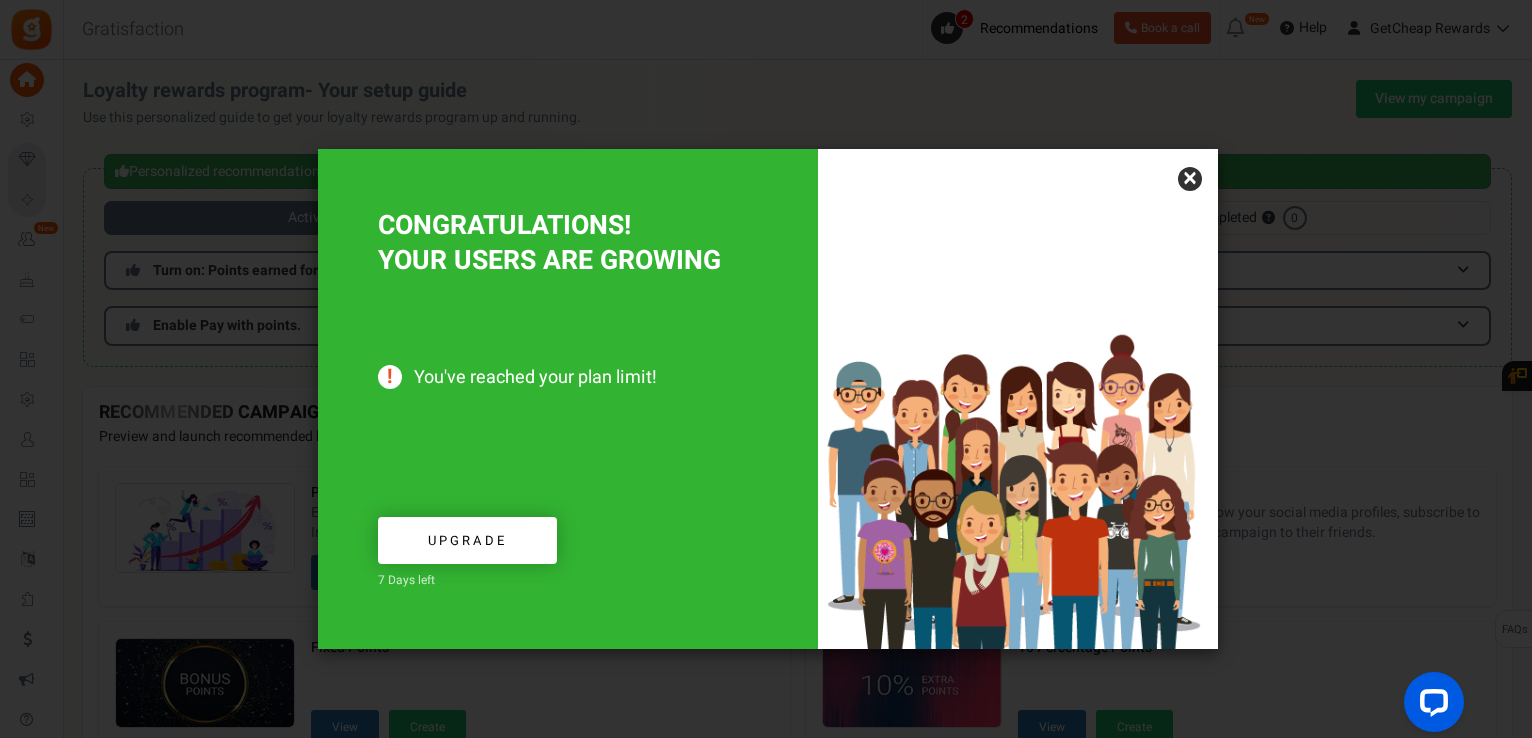 drag, startPoint x: 1003, startPoint y: 367, endPoint x: 1053, endPoint y: 337, distance: 58.30952 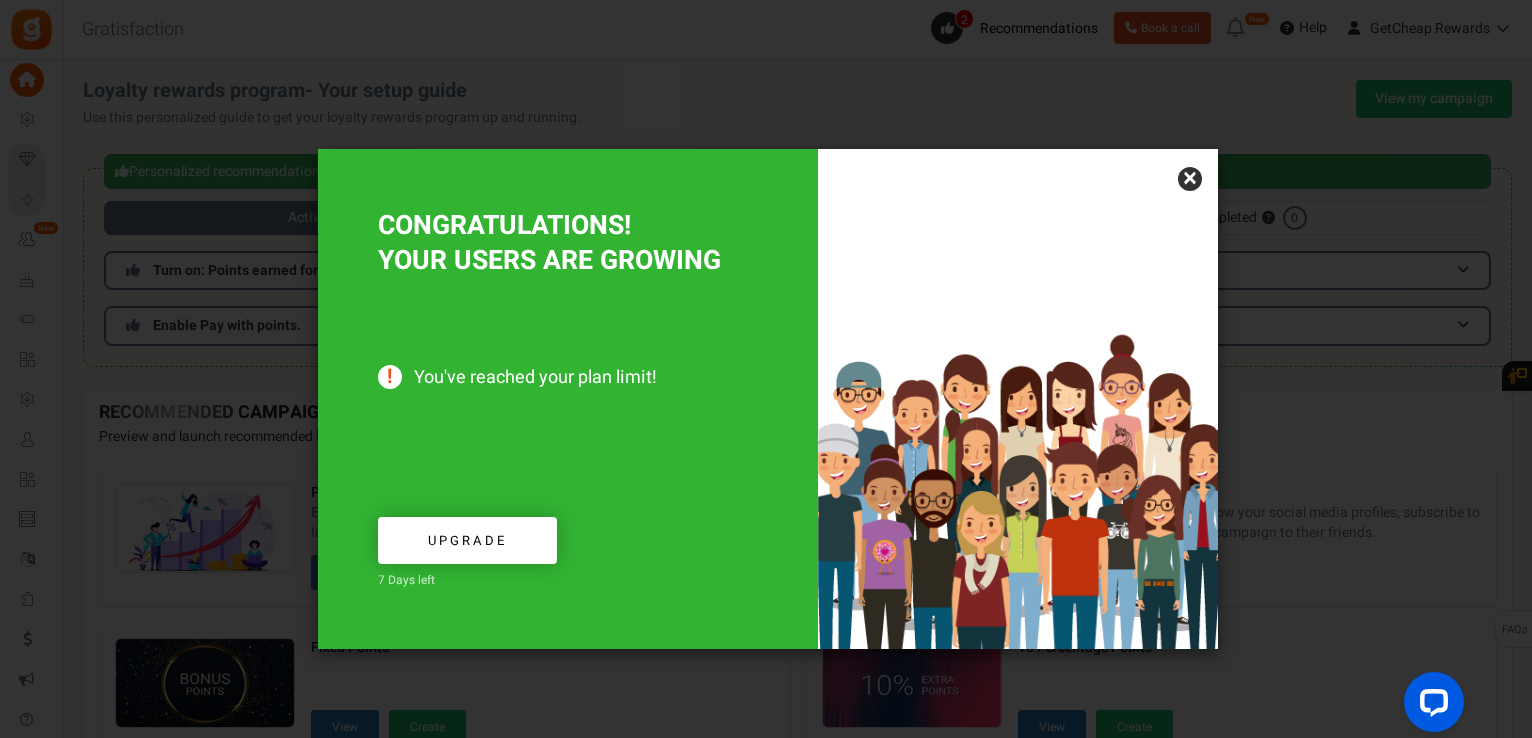 click at bounding box center [1018, 449] 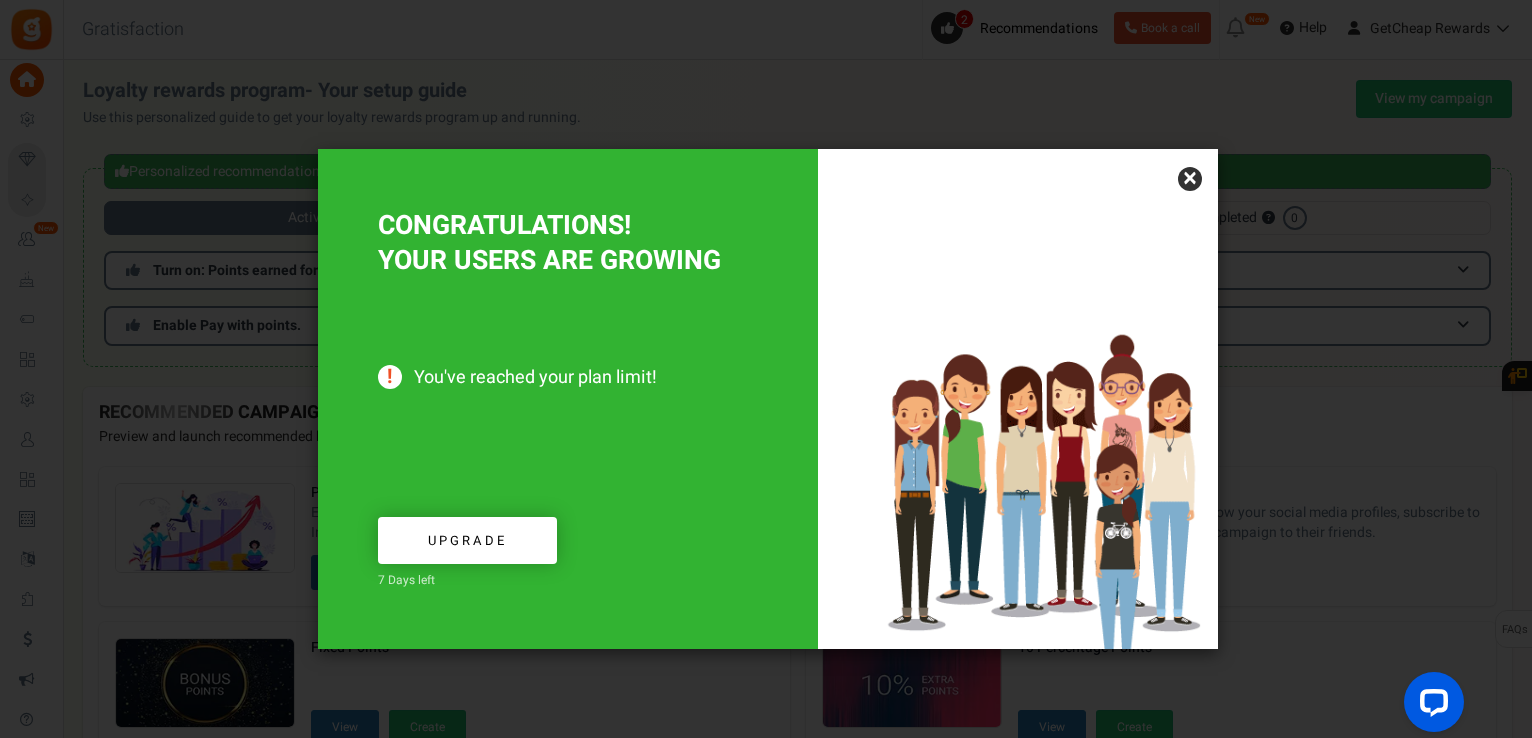 click on "×" at bounding box center [1190, 179] 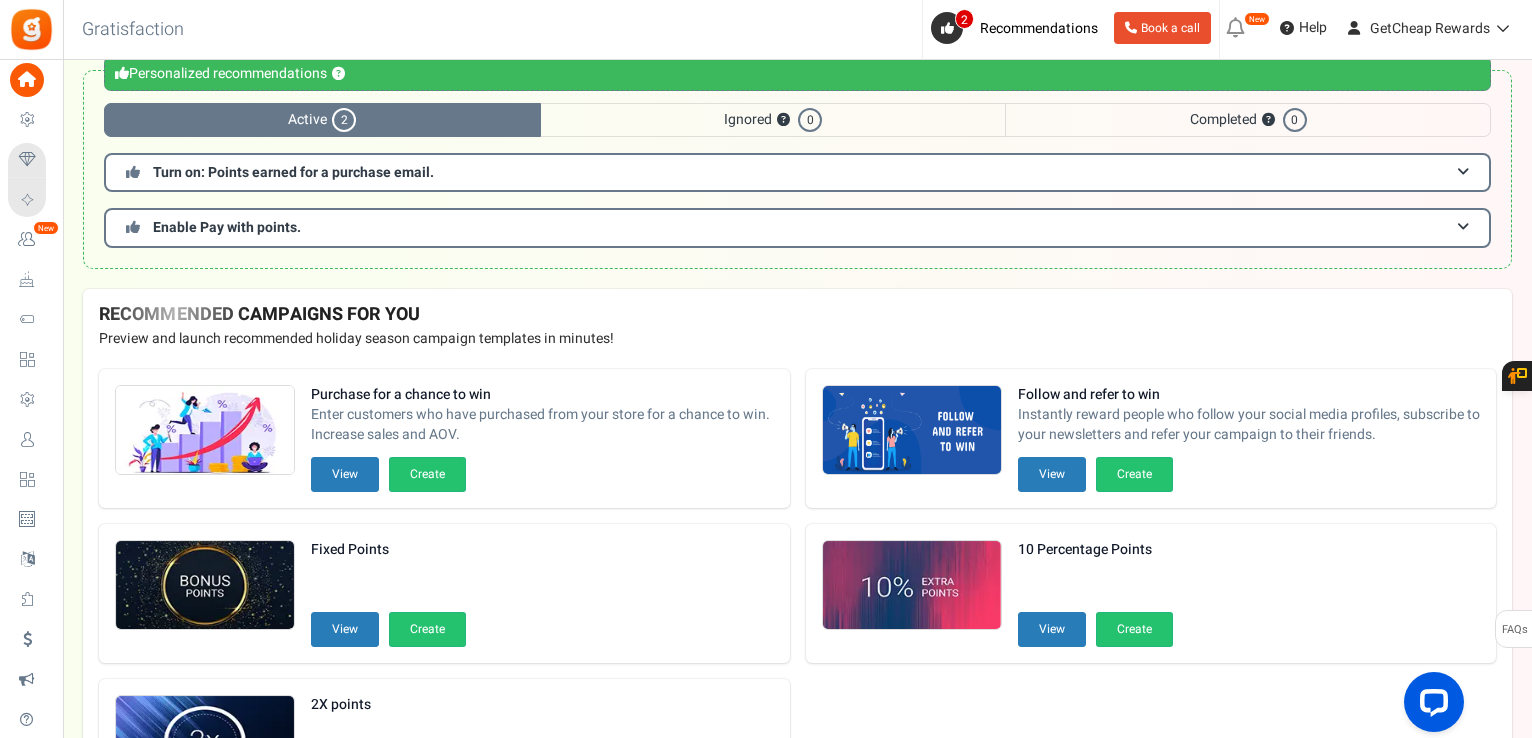 scroll, scrollTop: 0, scrollLeft: 0, axis: both 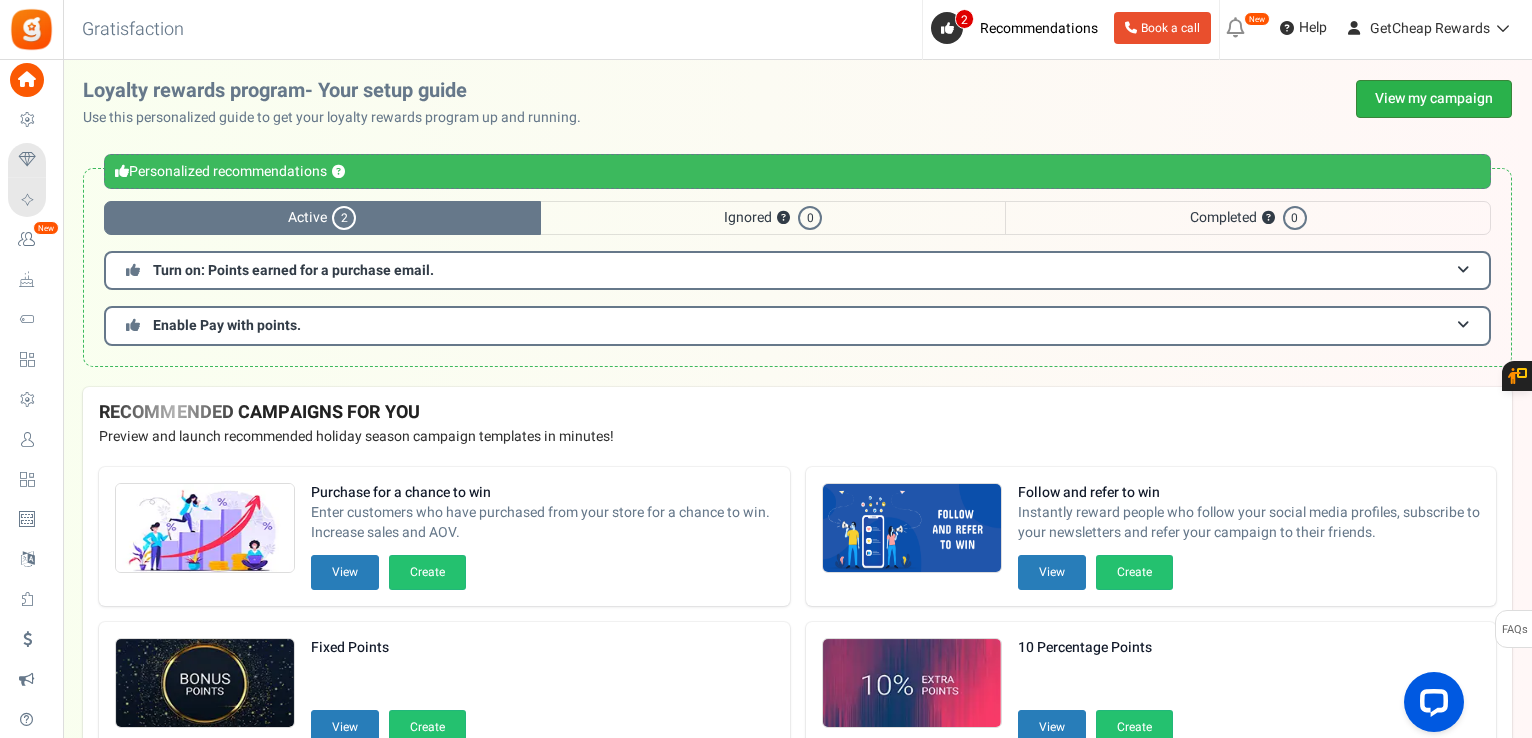click on "View my campaign" at bounding box center (1434, 99) 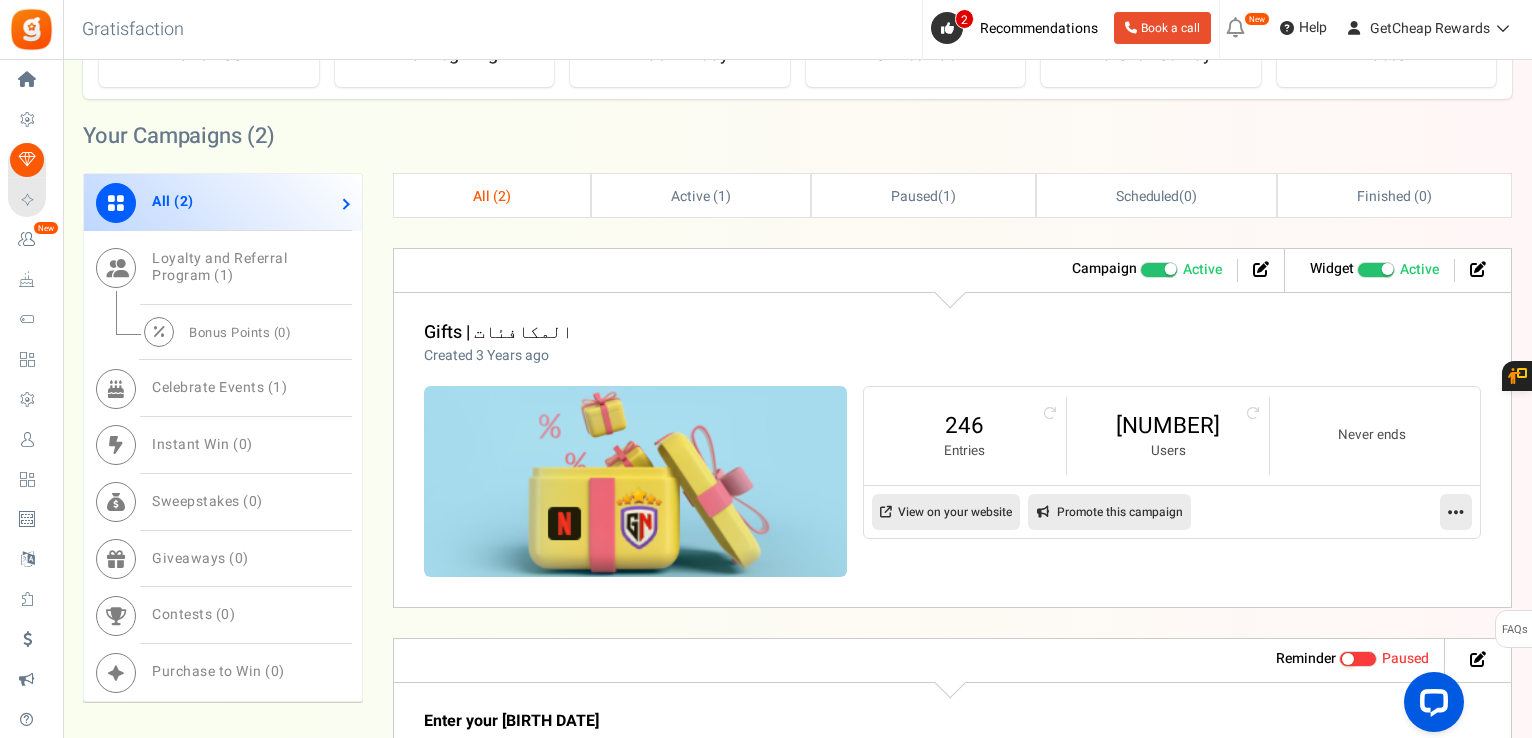 scroll, scrollTop: 1000, scrollLeft: 0, axis: vertical 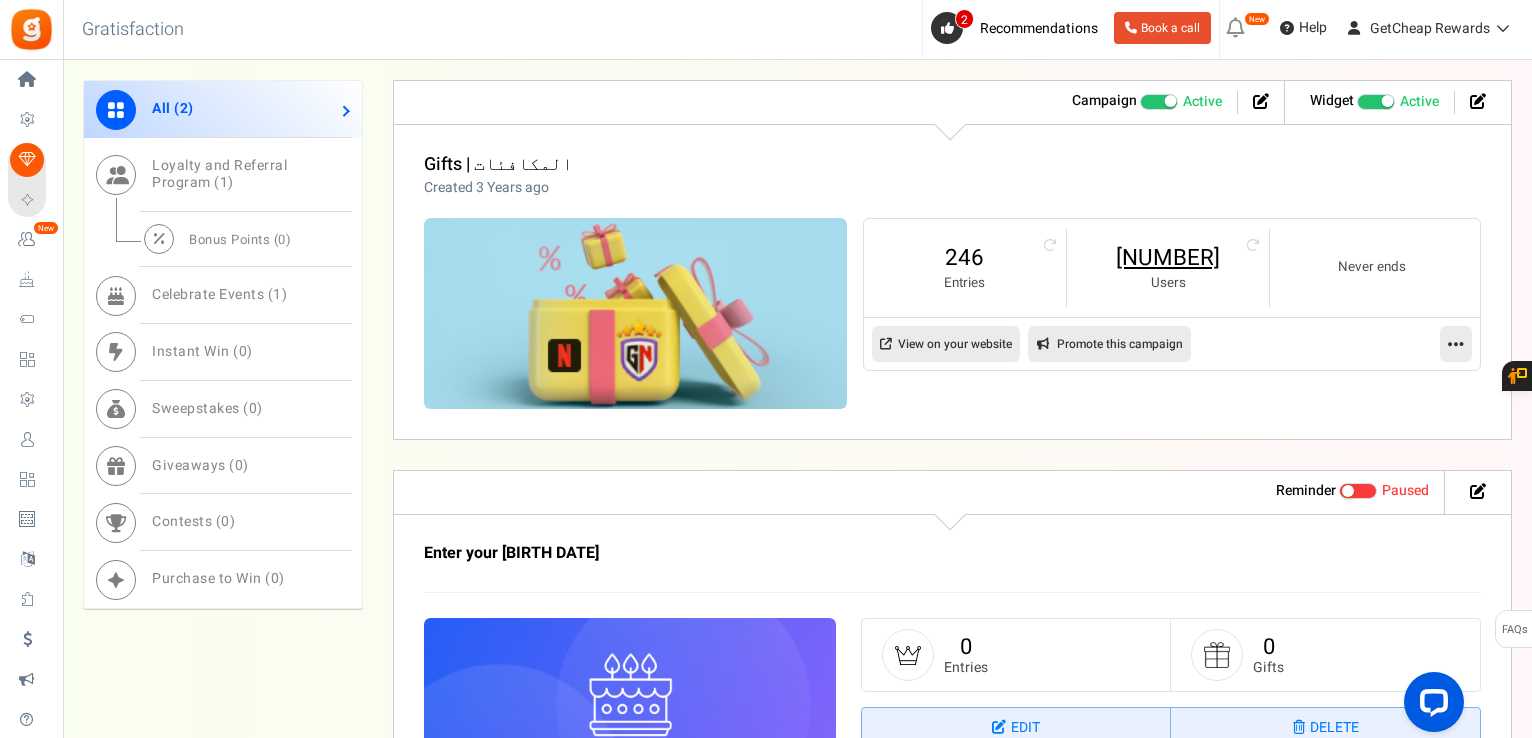 click on "[NUMBER]" at bounding box center (1168, 258) 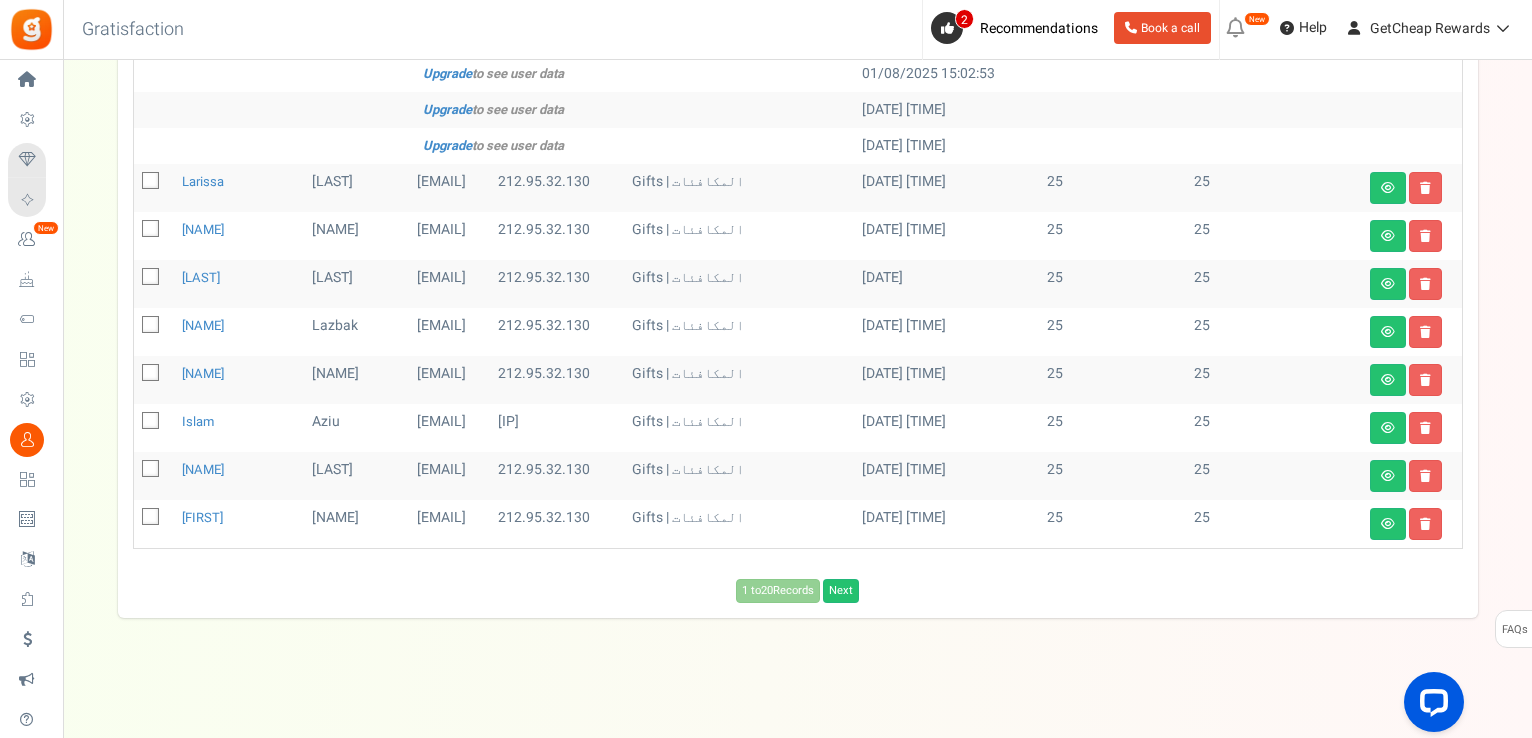 scroll, scrollTop: 0, scrollLeft: 0, axis: both 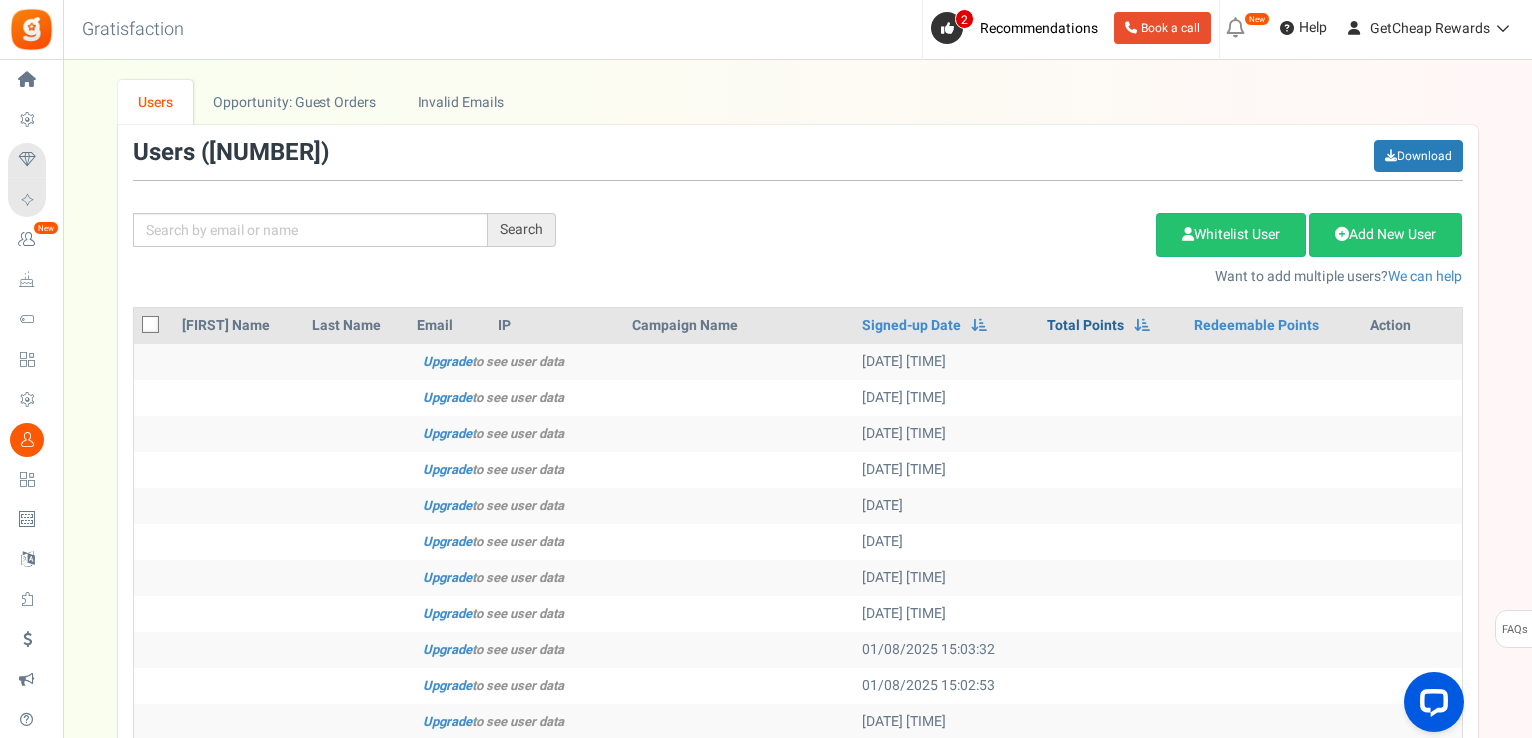 click on "Total Points" at bounding box center [1085, 326] 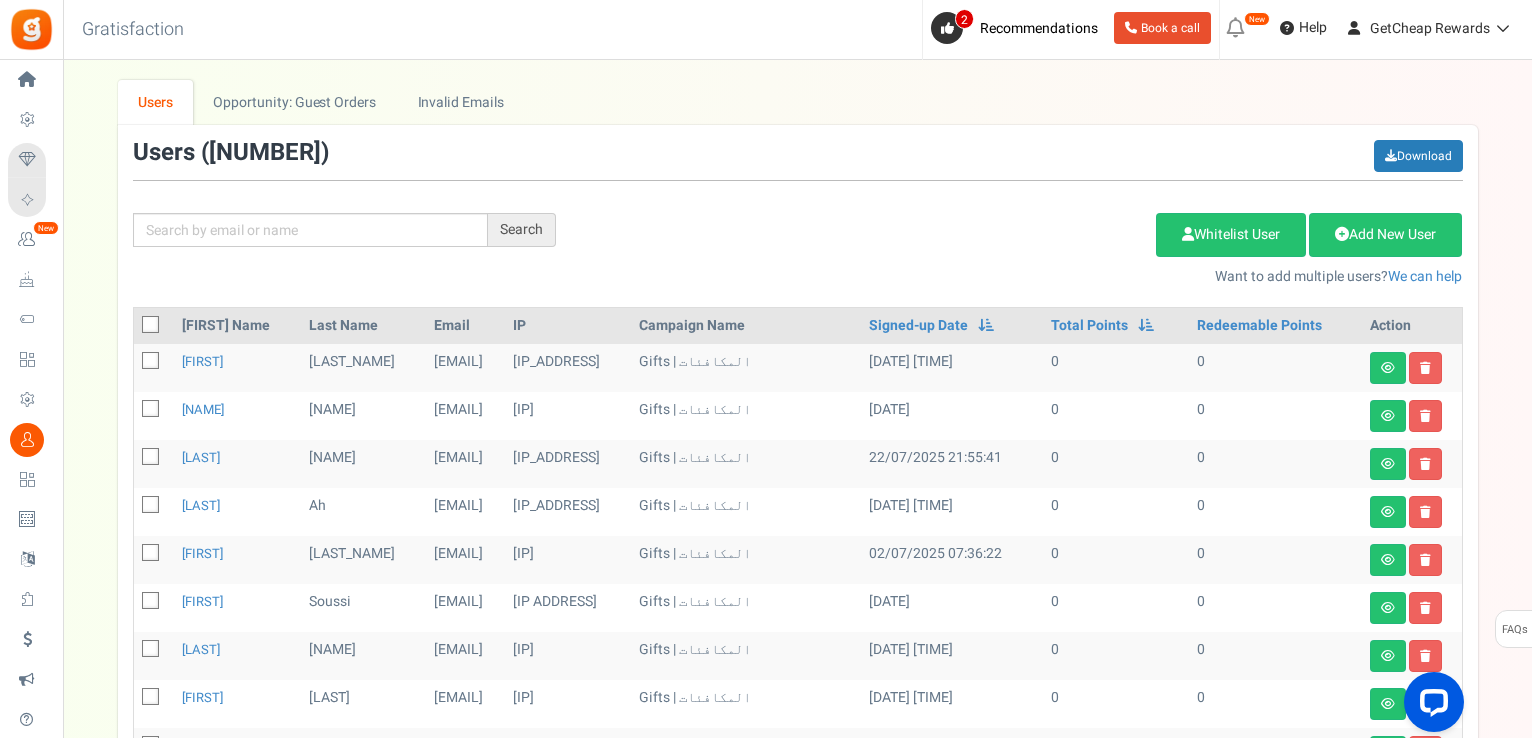 click at bounding box center (151, 325) 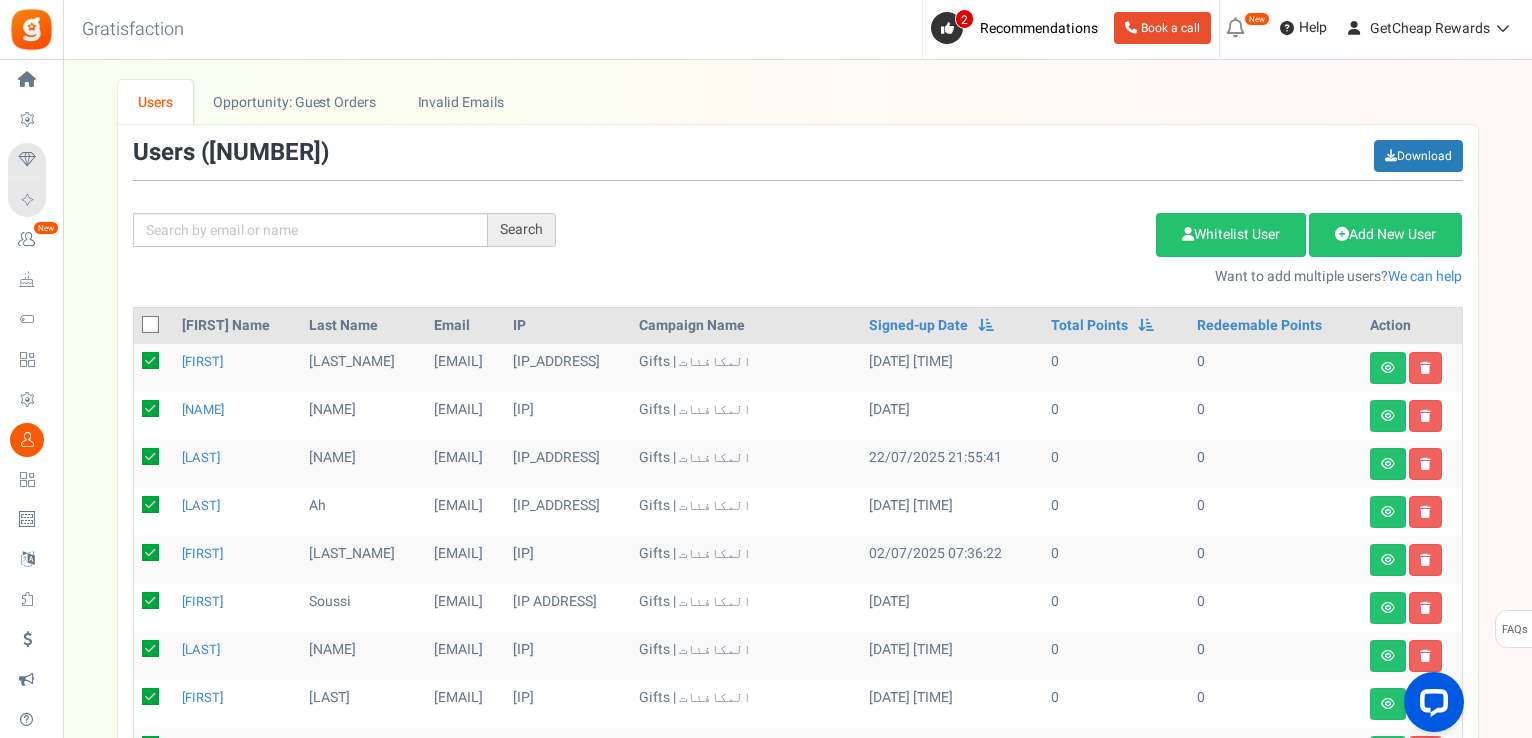 checkbox on "true" 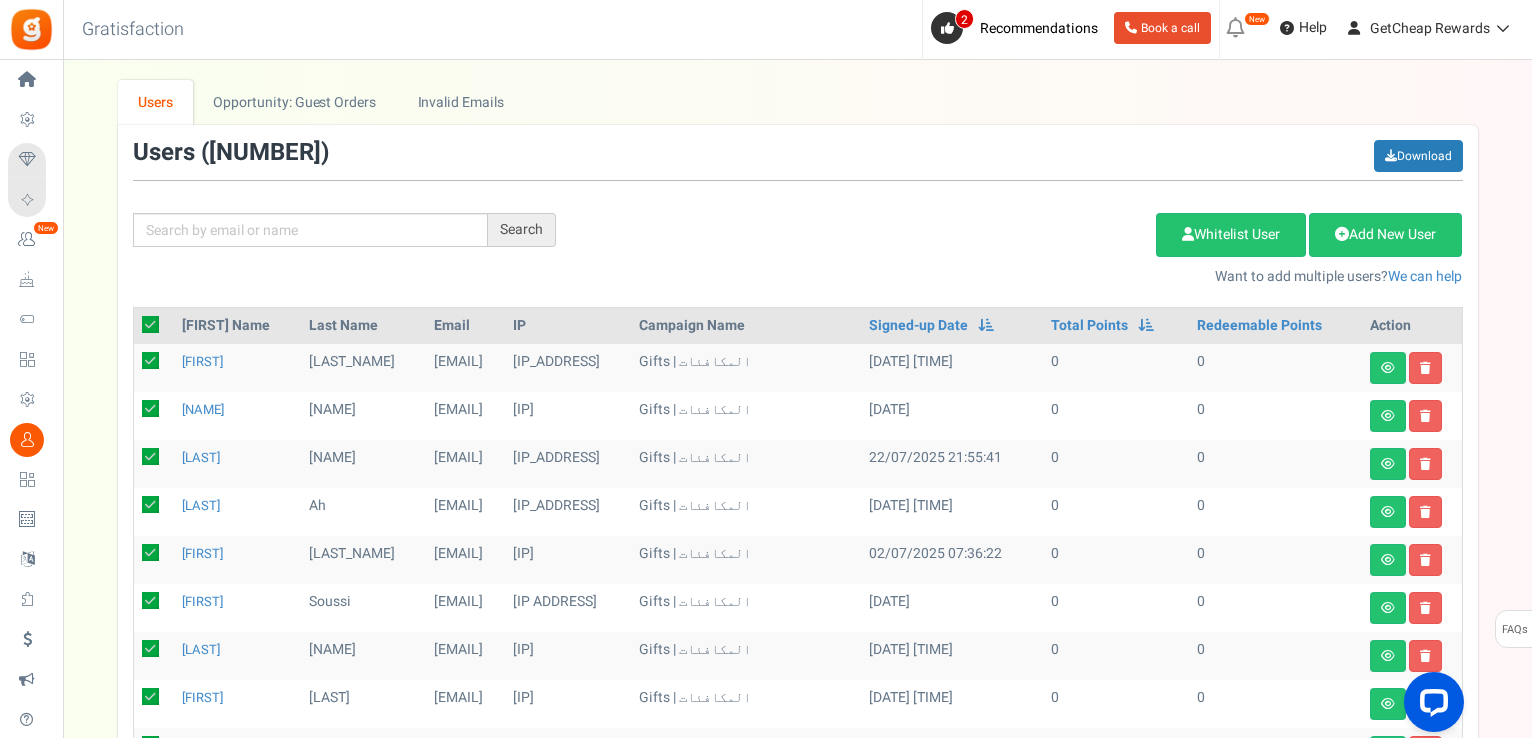 checkbox on "true" 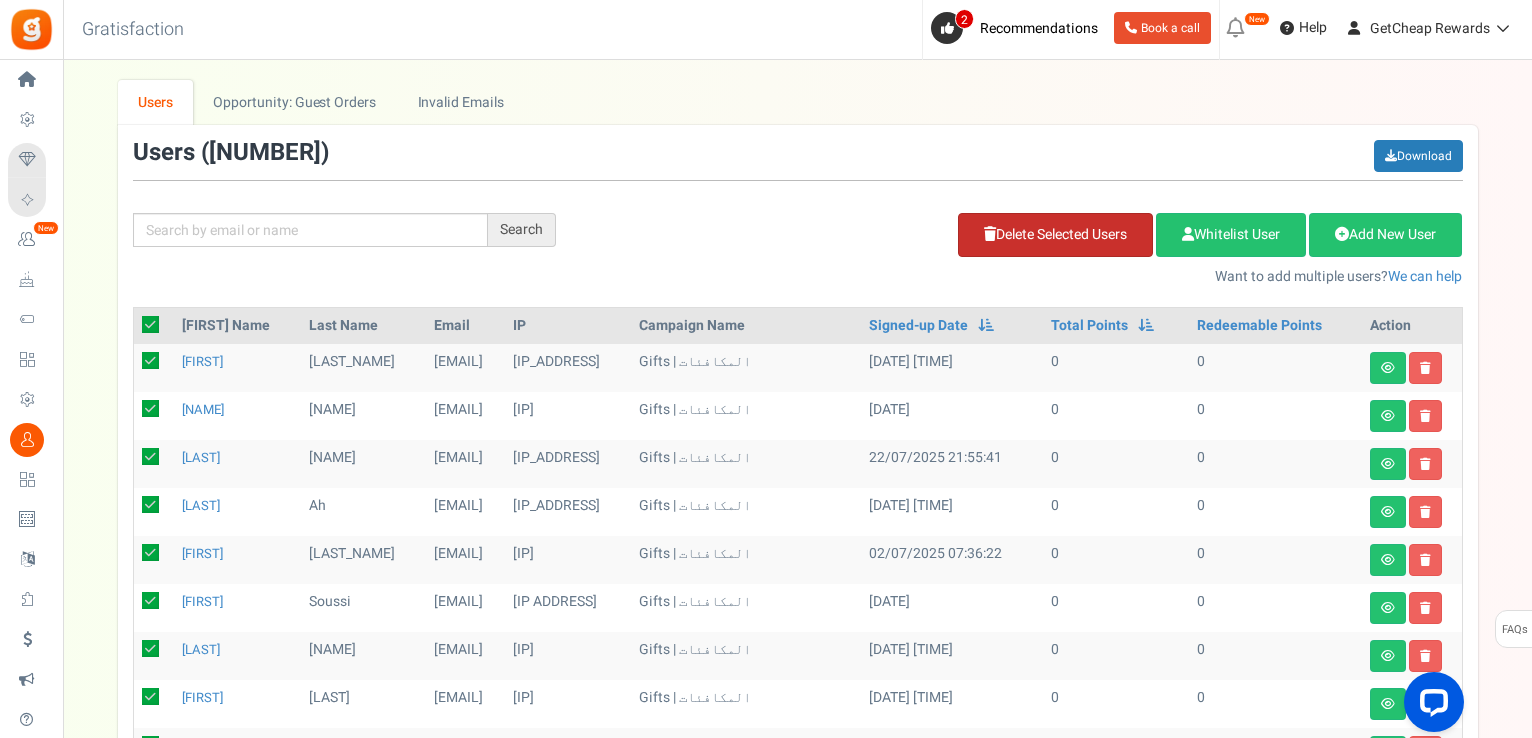 click on "Delete Selected Users" at bounding box center [1055, 235] 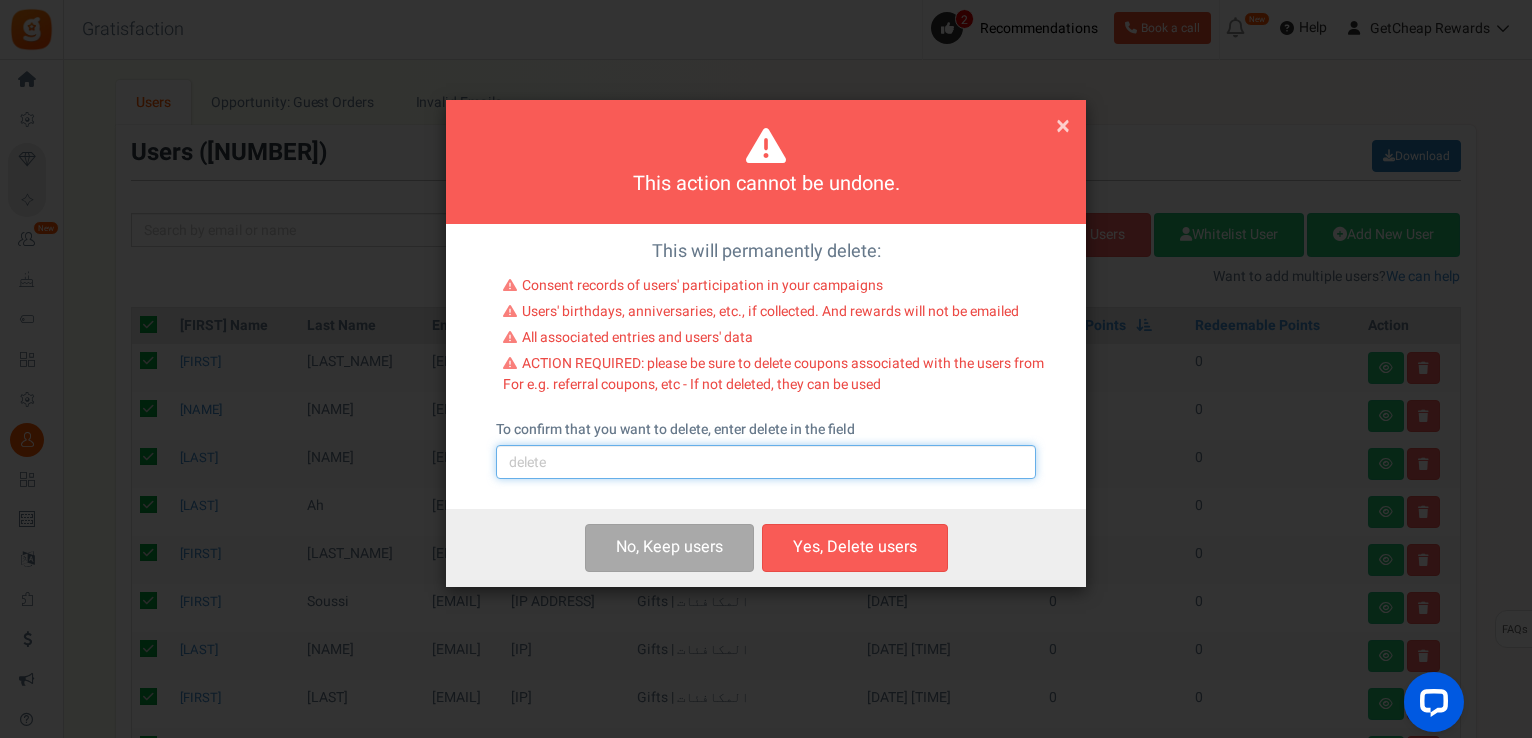 drag, startPoint x: 595, startPoint y: 461, endPoint x: 596, endPoint y: 479, distance: 18.027756 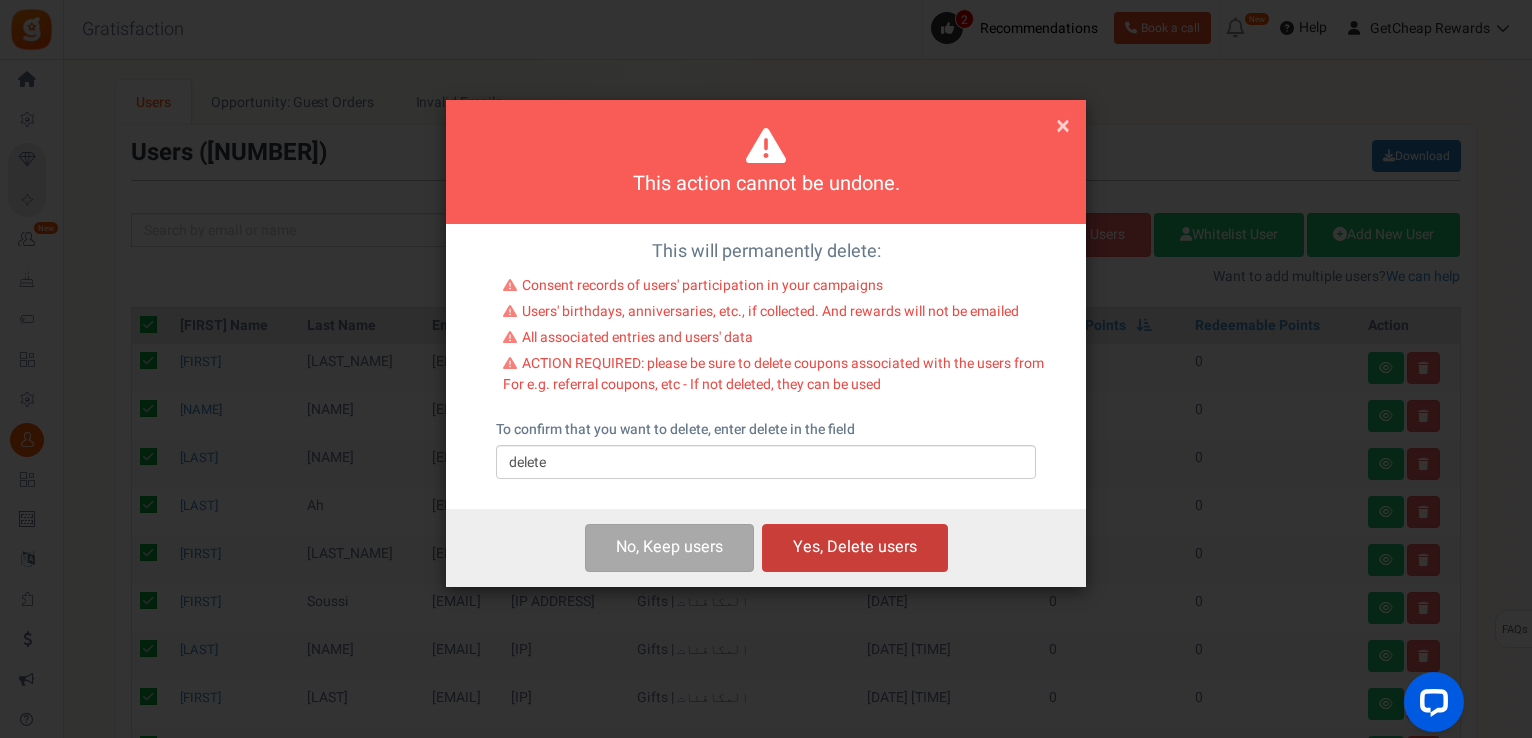 click on "Yes, Delete users" at bounding box center (855, 547) 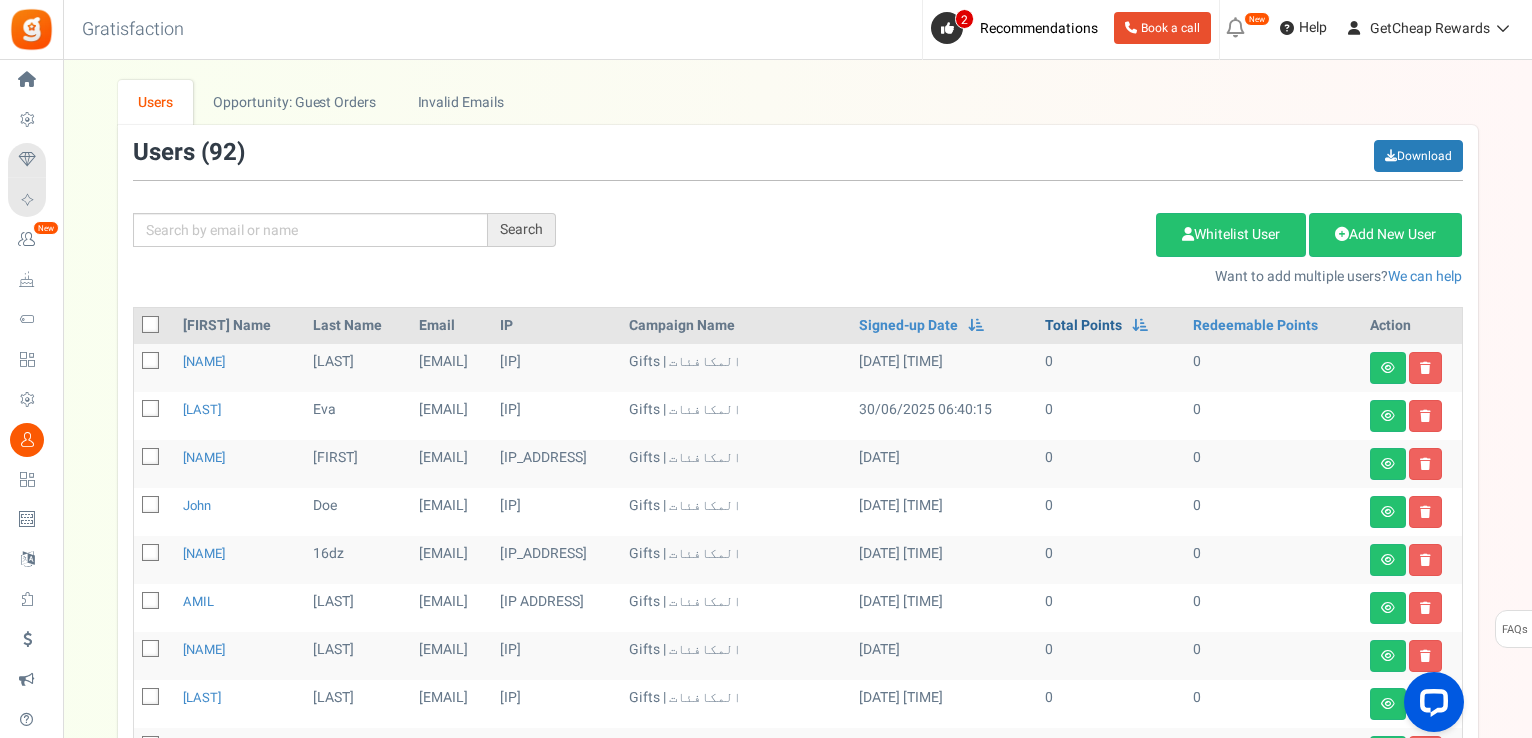 click on "Total Points" at bounding box center [1083, 326] 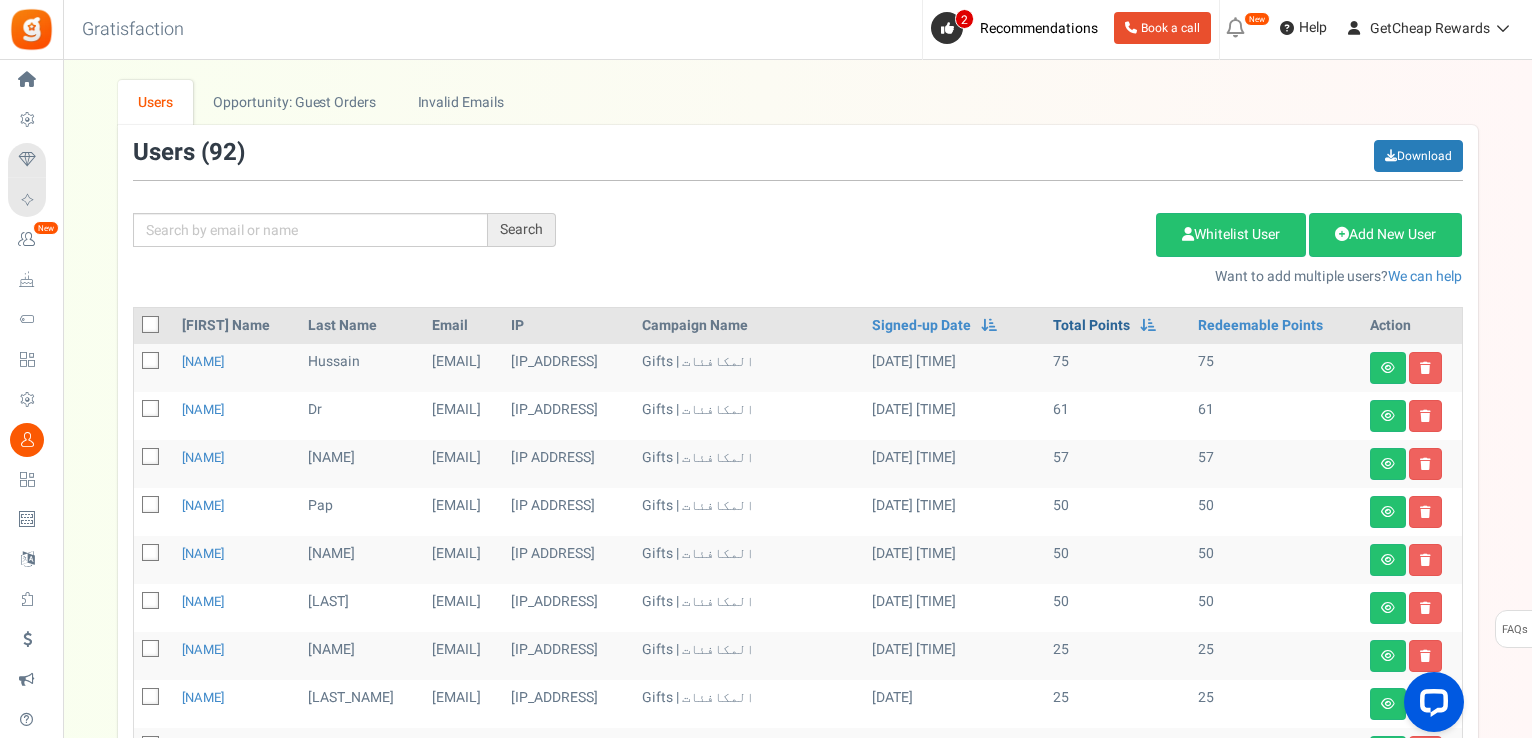 click on "Total Points" at bounding box center [1091, 326] 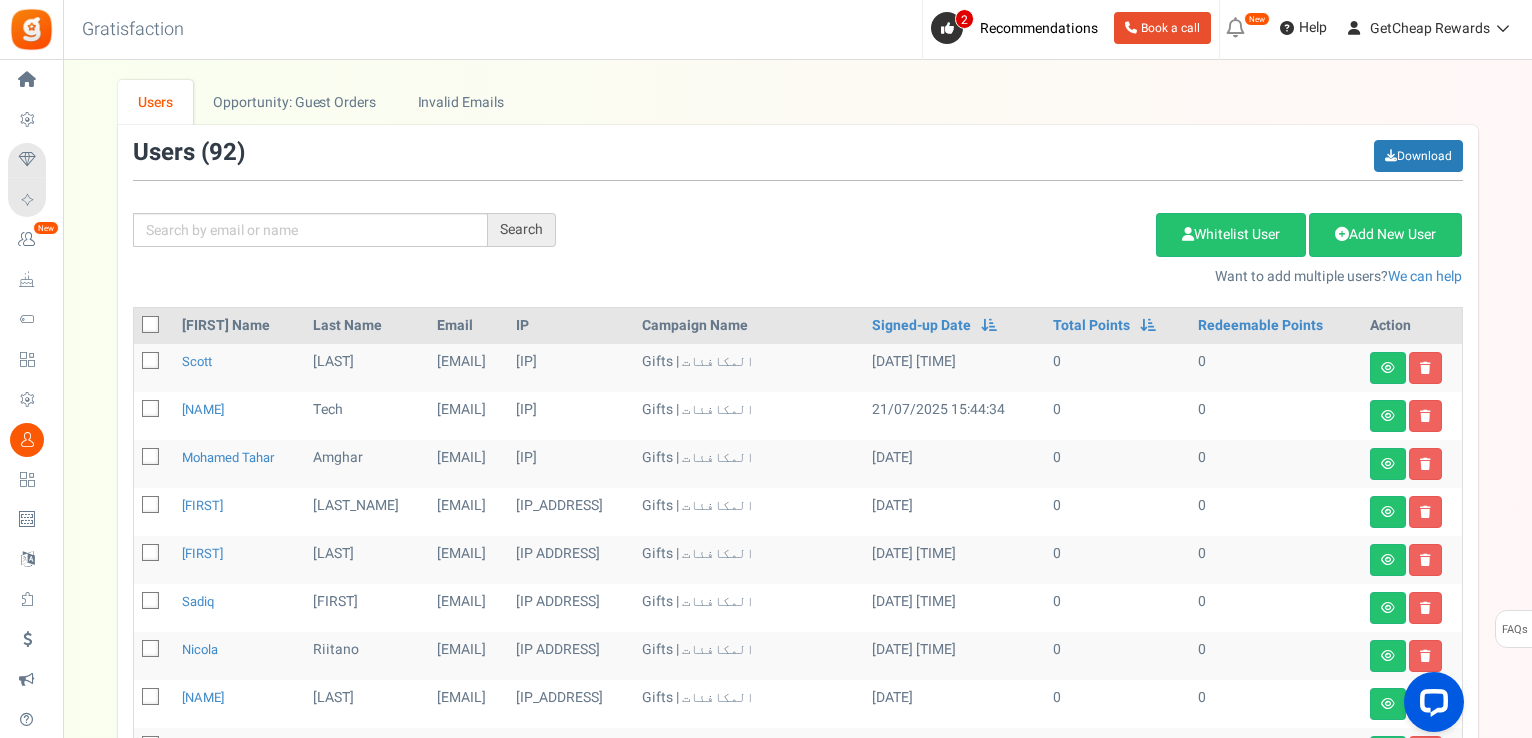 click at bounding box center (151, 325) 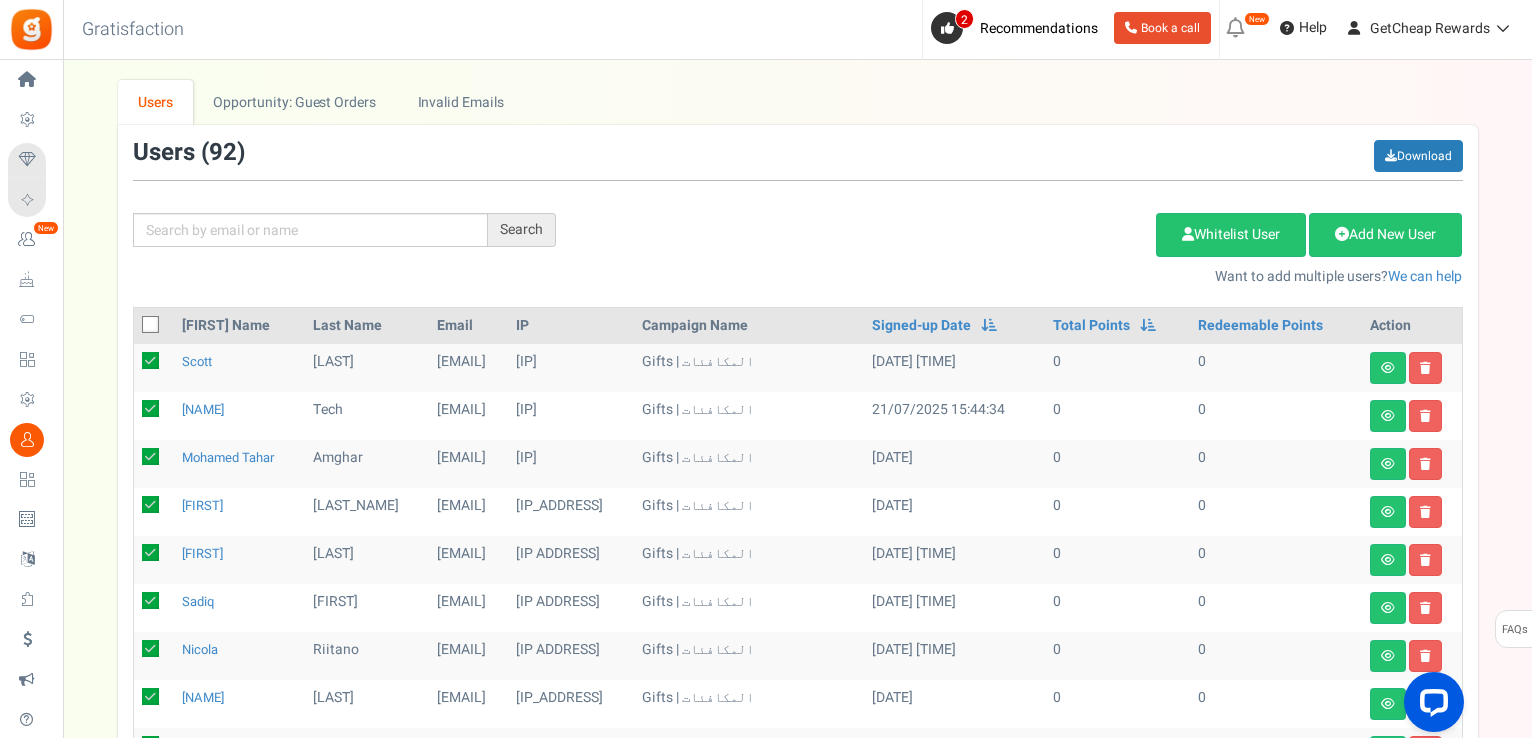 checkbox on "true" 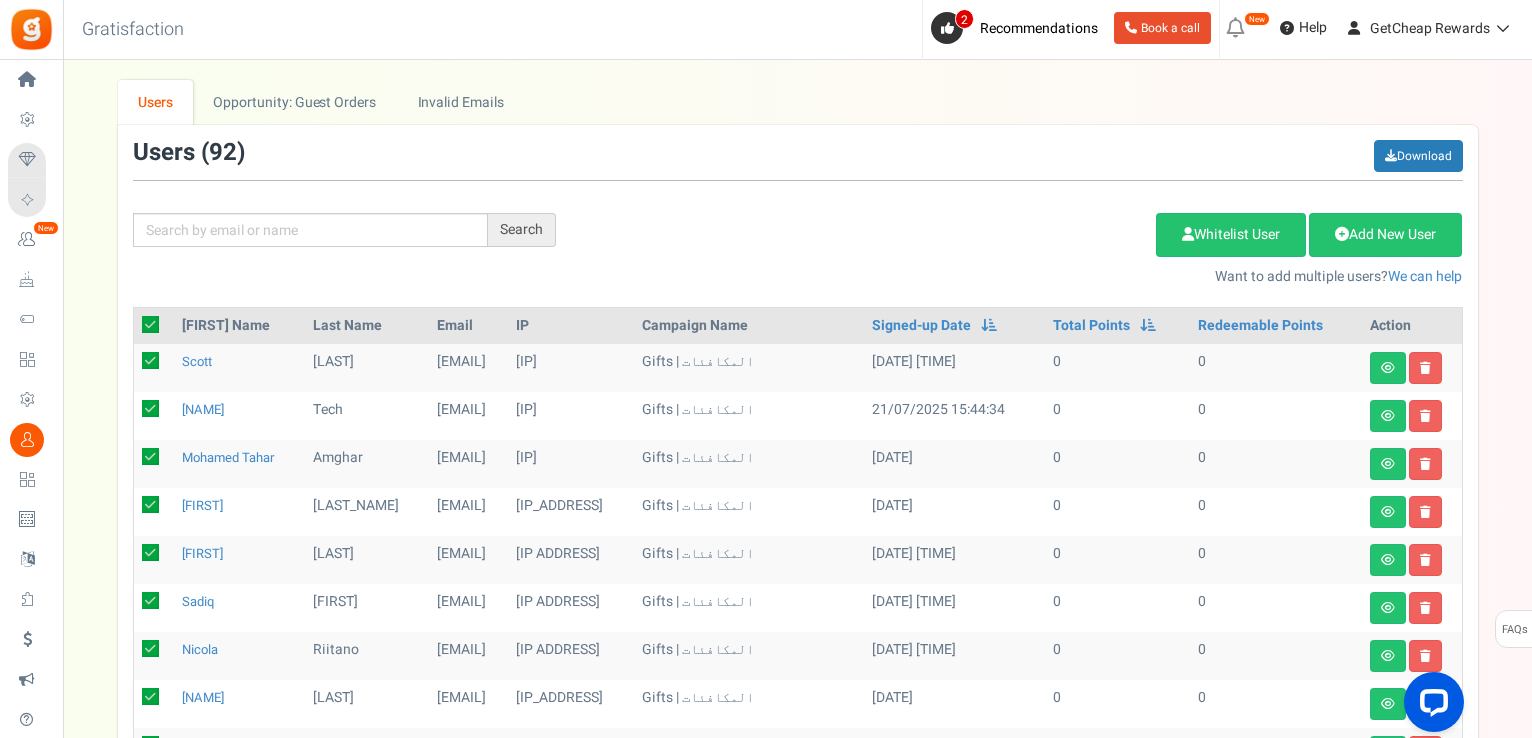 checkbox on "true" 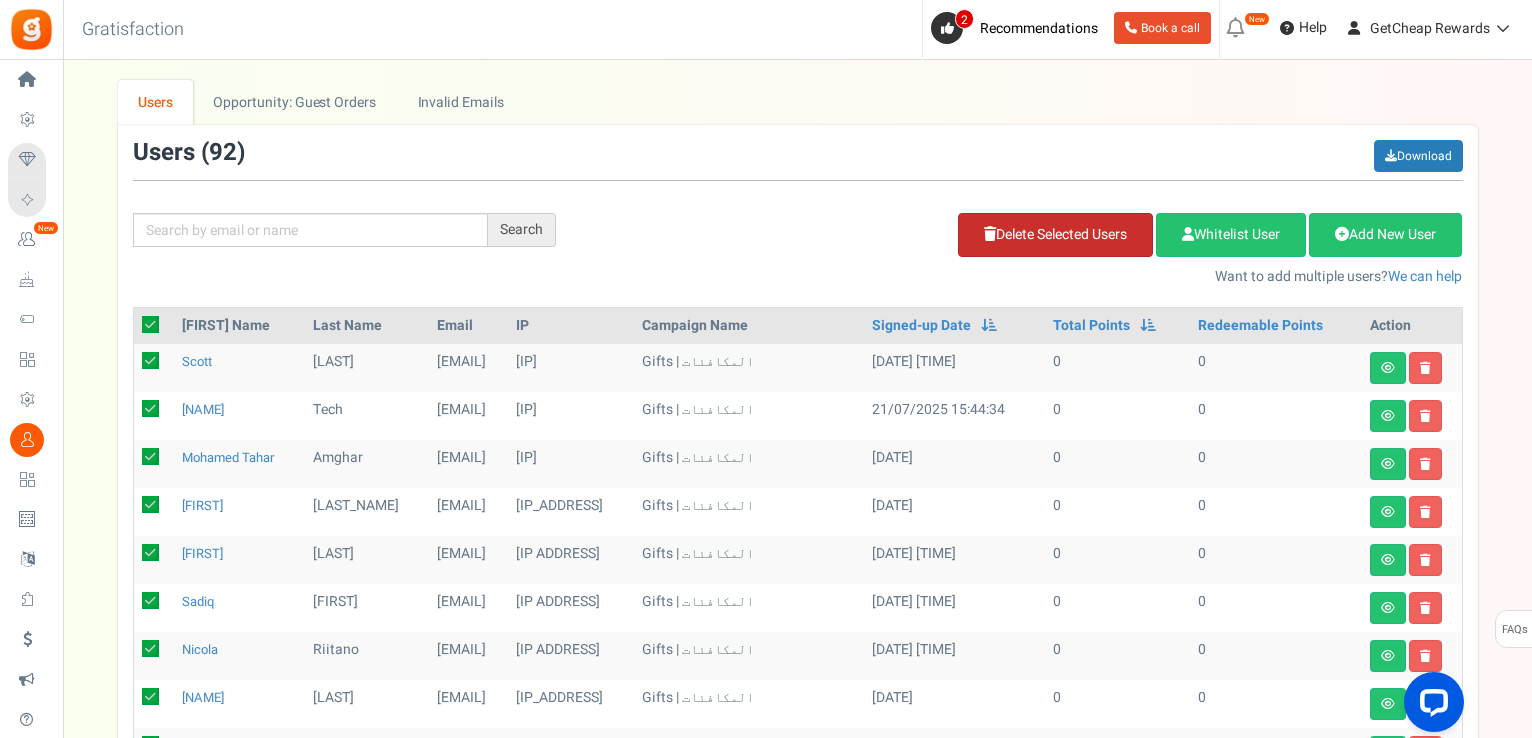 click on "Delete Selected Users" at bounding box center [1055, 235] 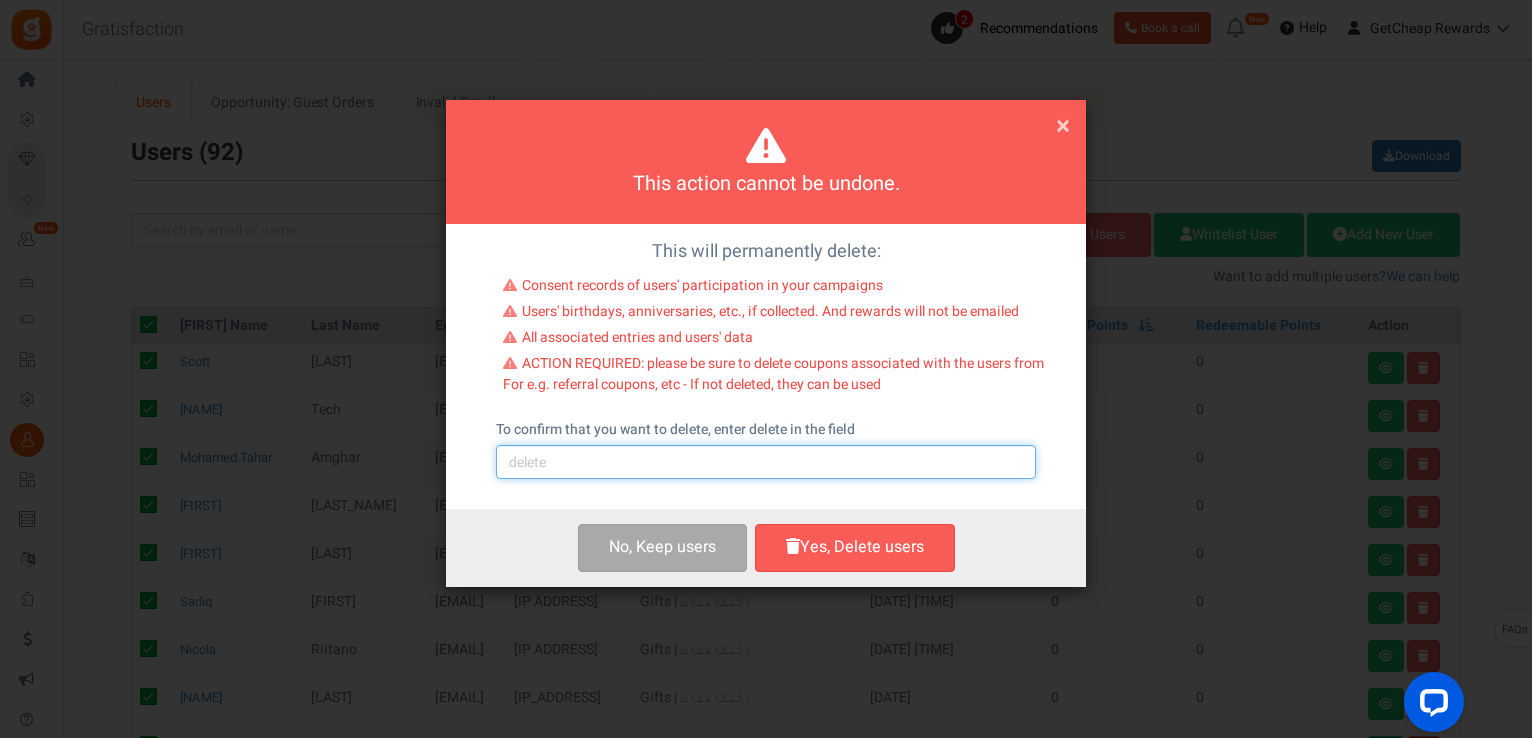 drag, startPoint x: 829, startPoint y: 473, endPoint x: 817, endPoint y: 495, distance: 25.059929 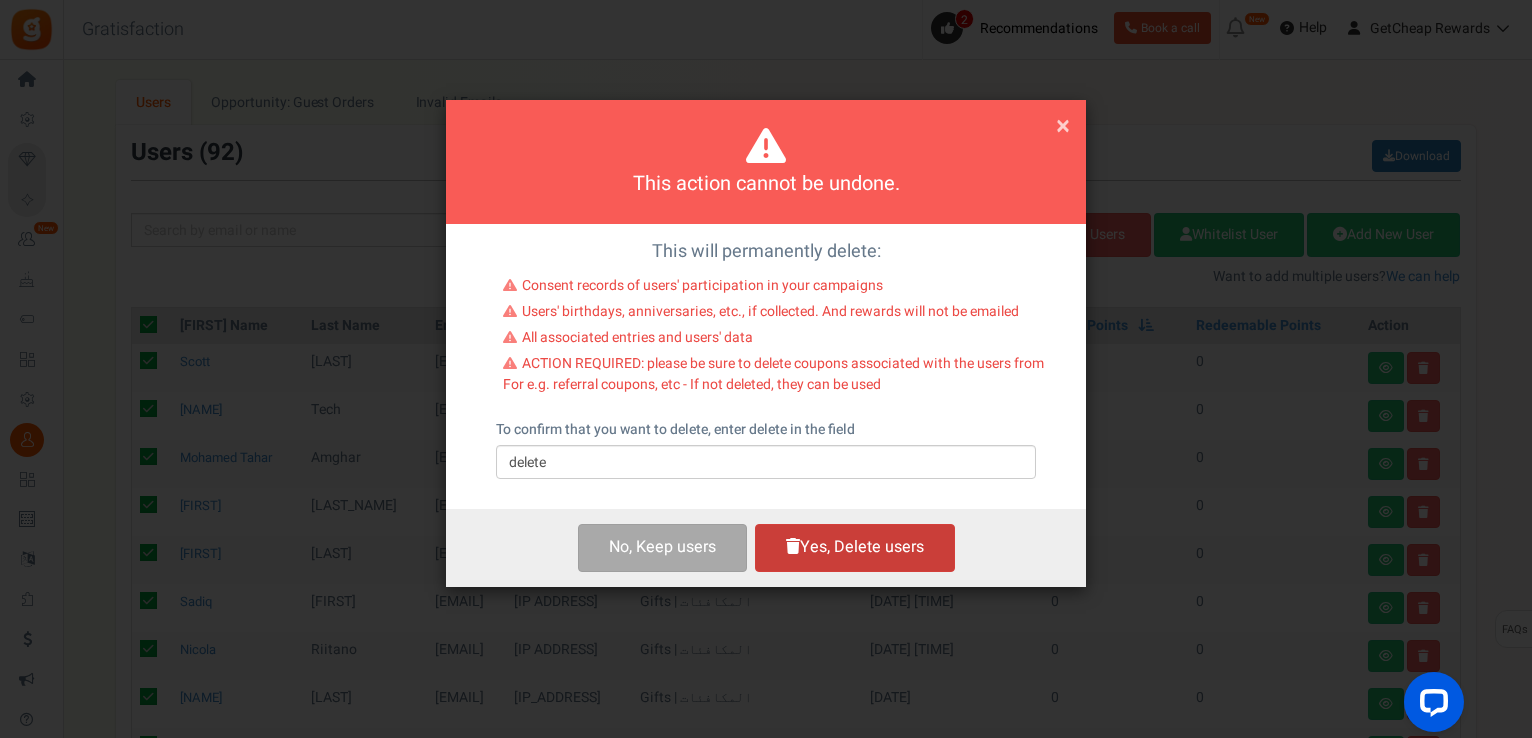 click on "Yes, Delete users" at bounding box center (855, 547) 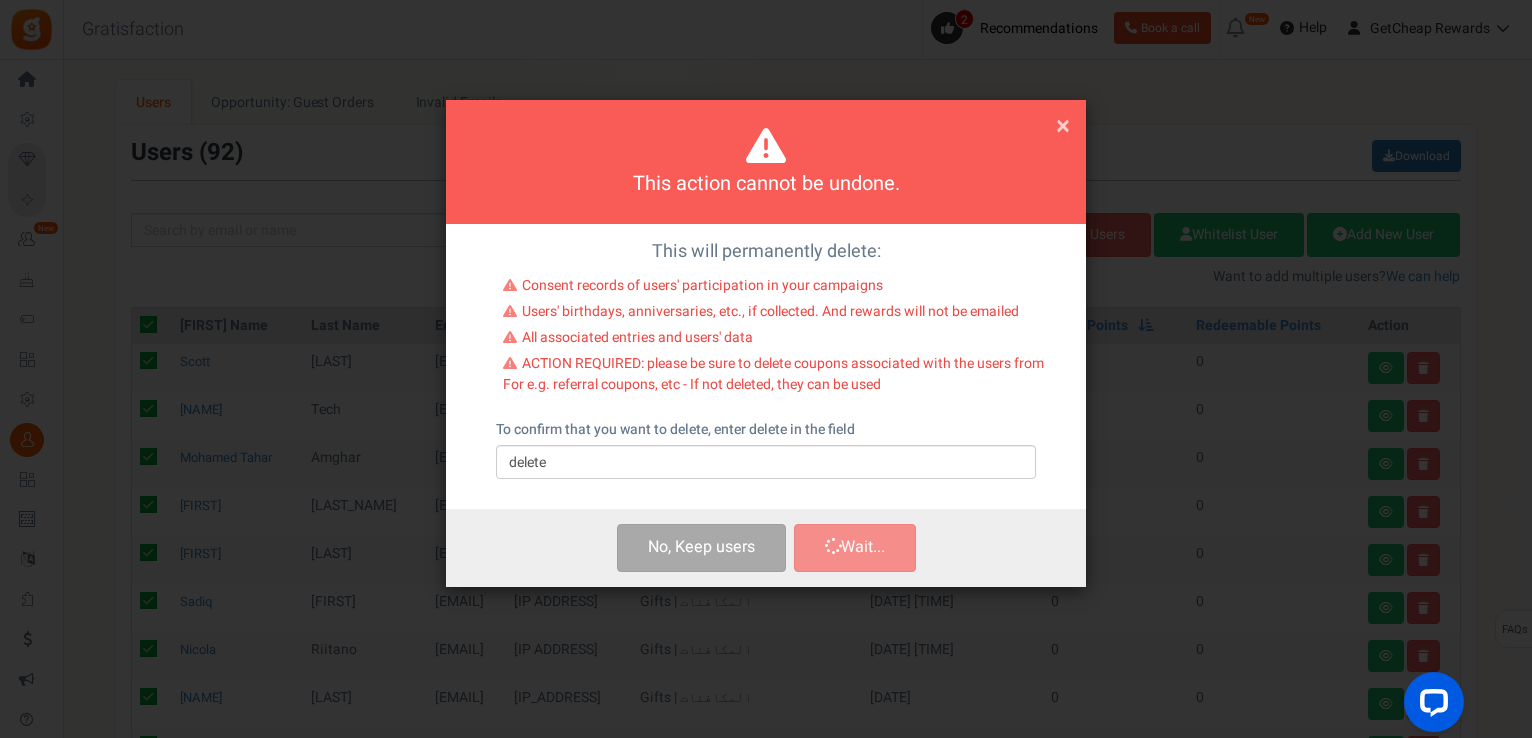 drag, startPoint x: 520, startPoint y: 285, endPoint x: 989, endPoint y: 383, distance: 479.12943 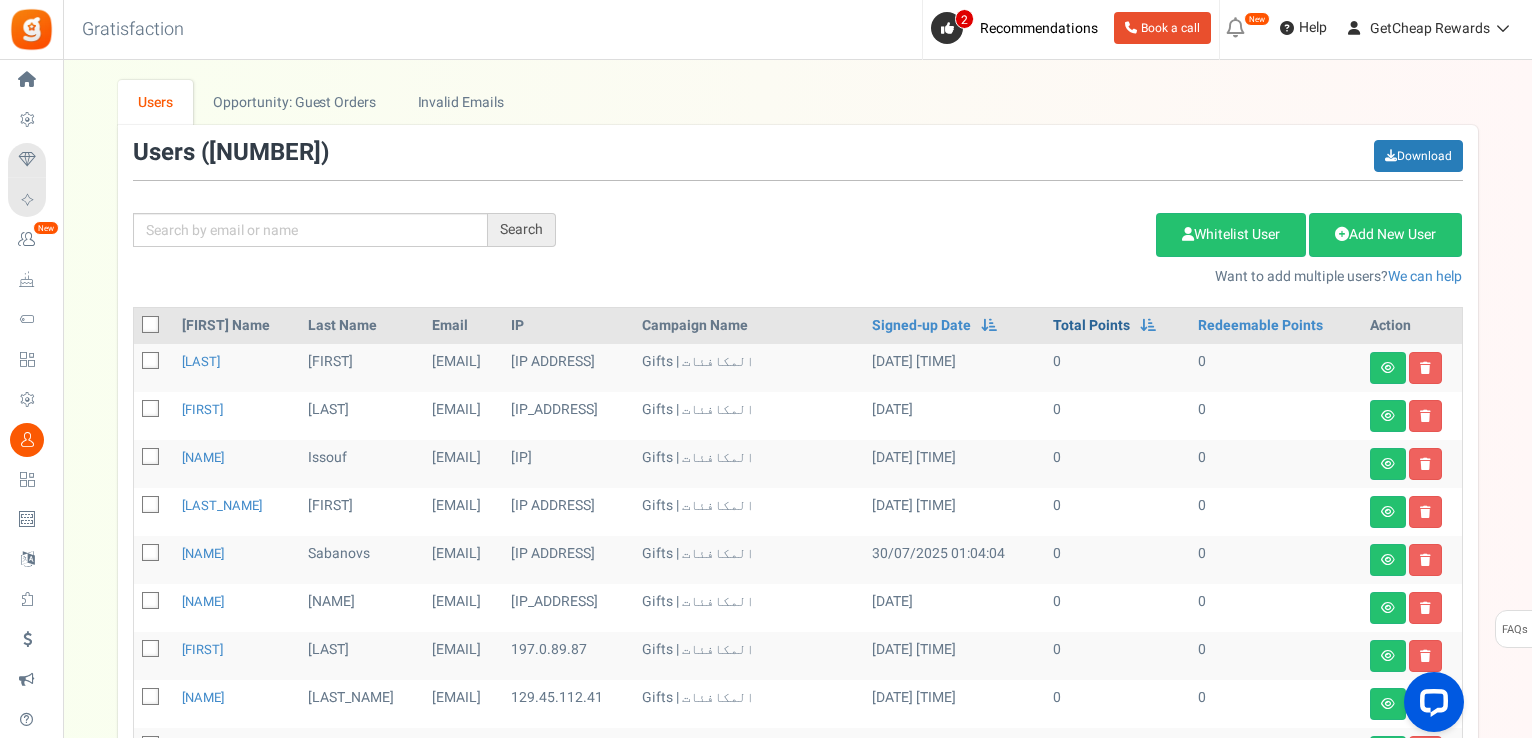 click on "Total Points" at bounding box center (1091, 326) 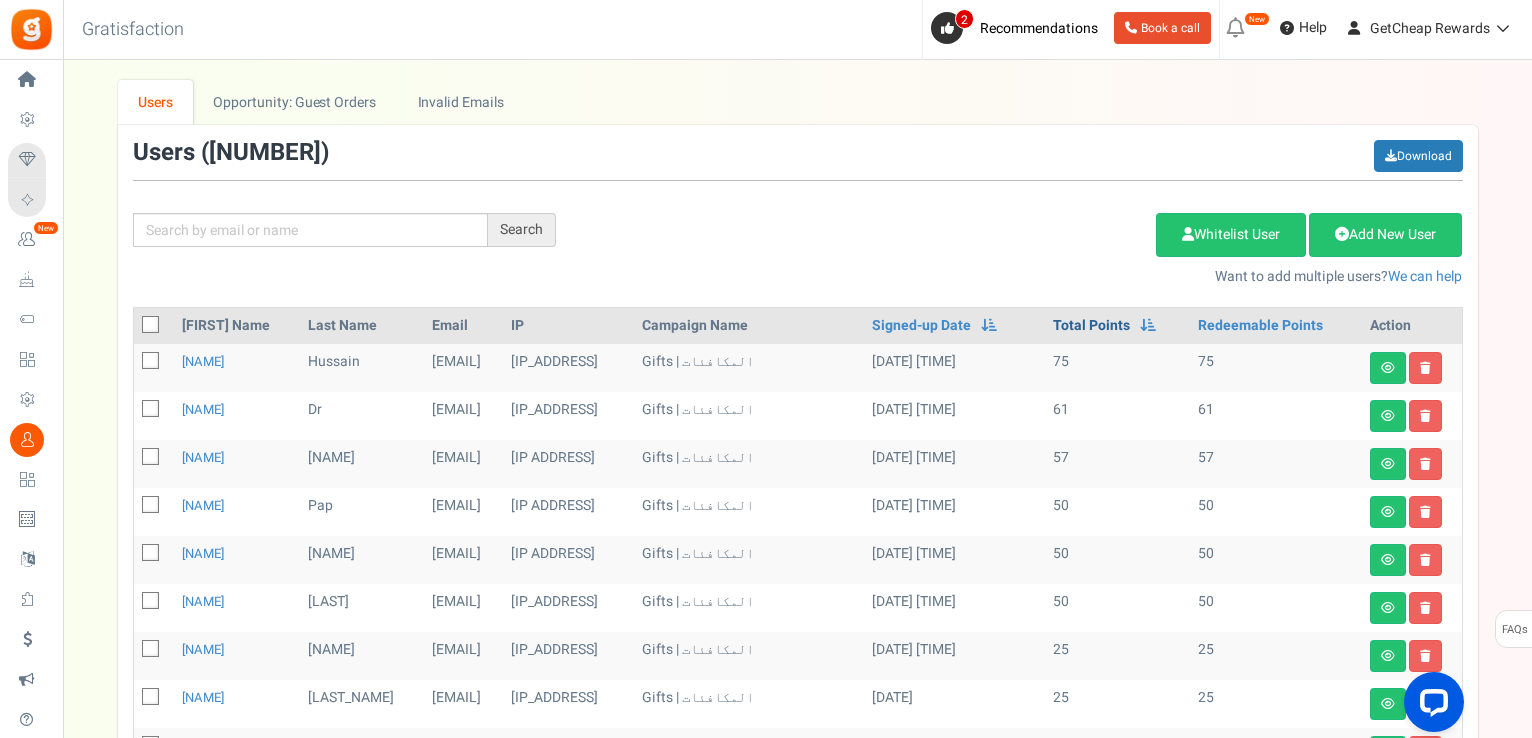 click on "Total Points" at bounding box center (1091, 326) 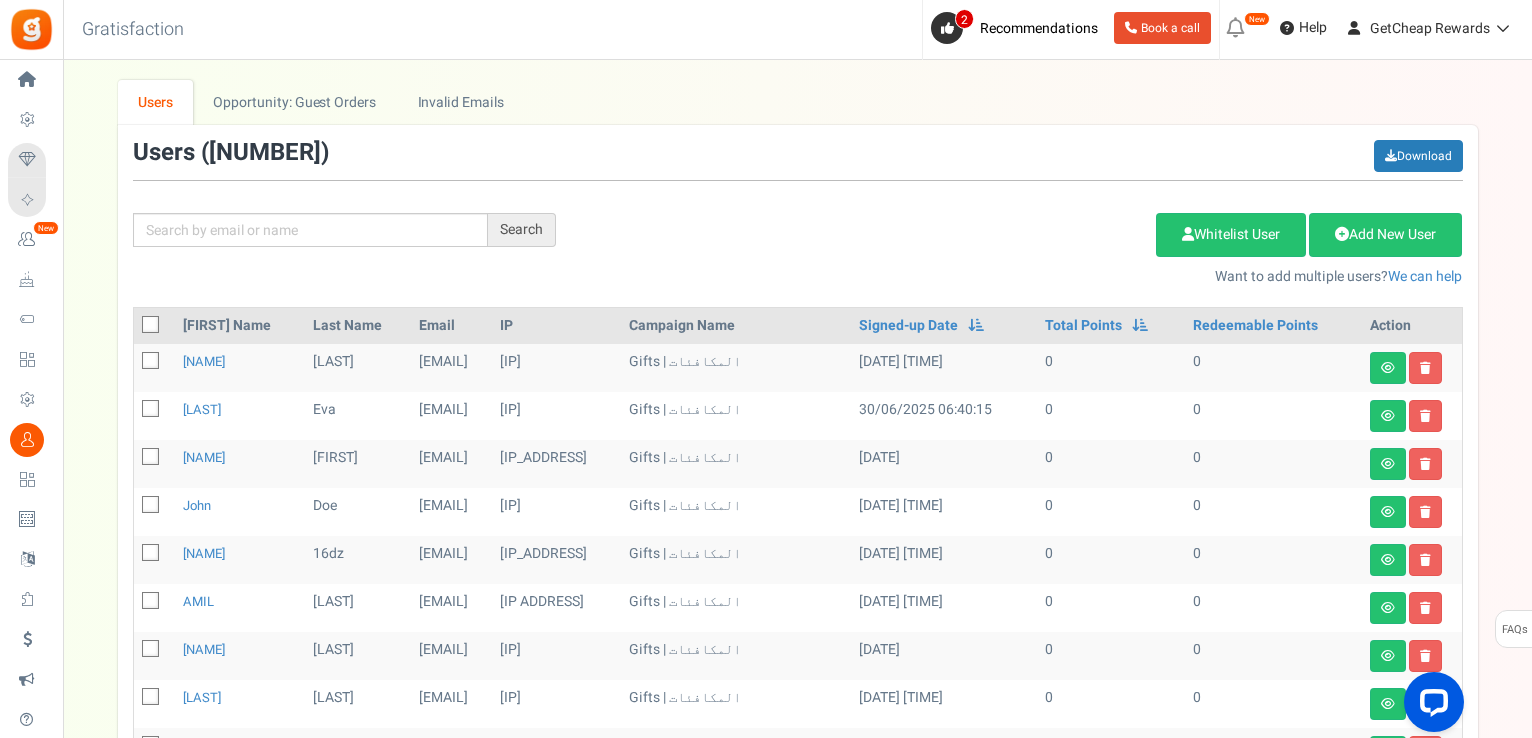 click at bounding box center (151, 325) 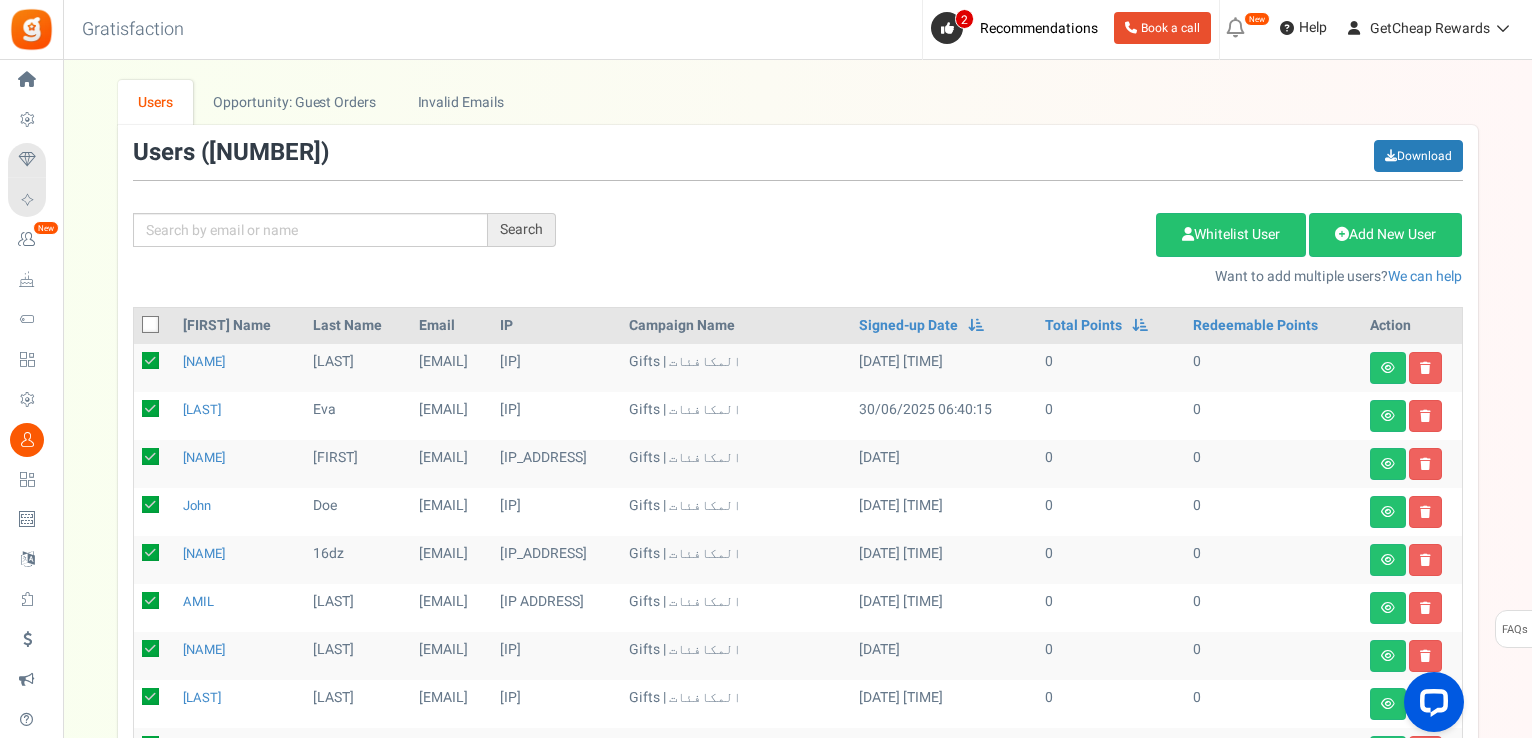 checkbox on "true" 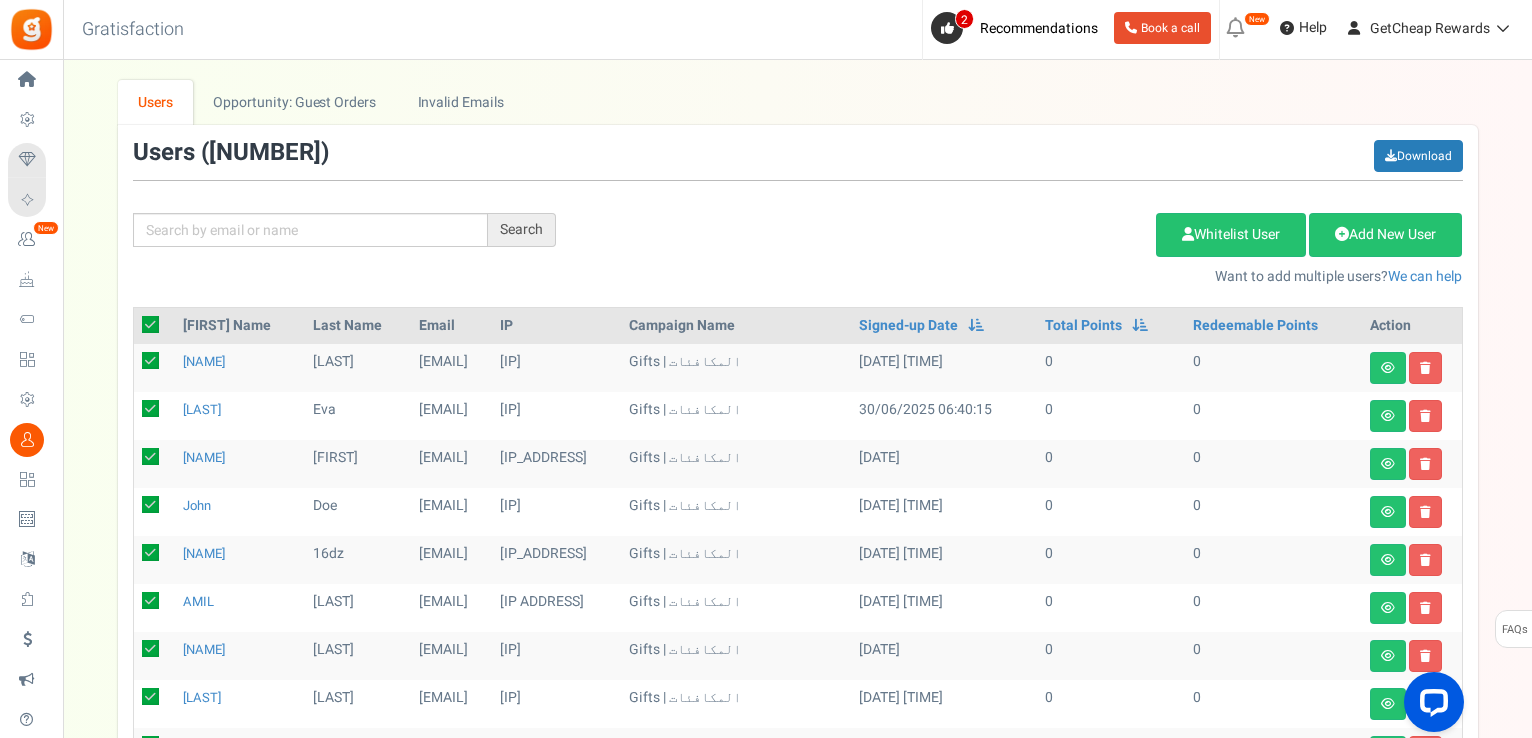 checkbox on "true" 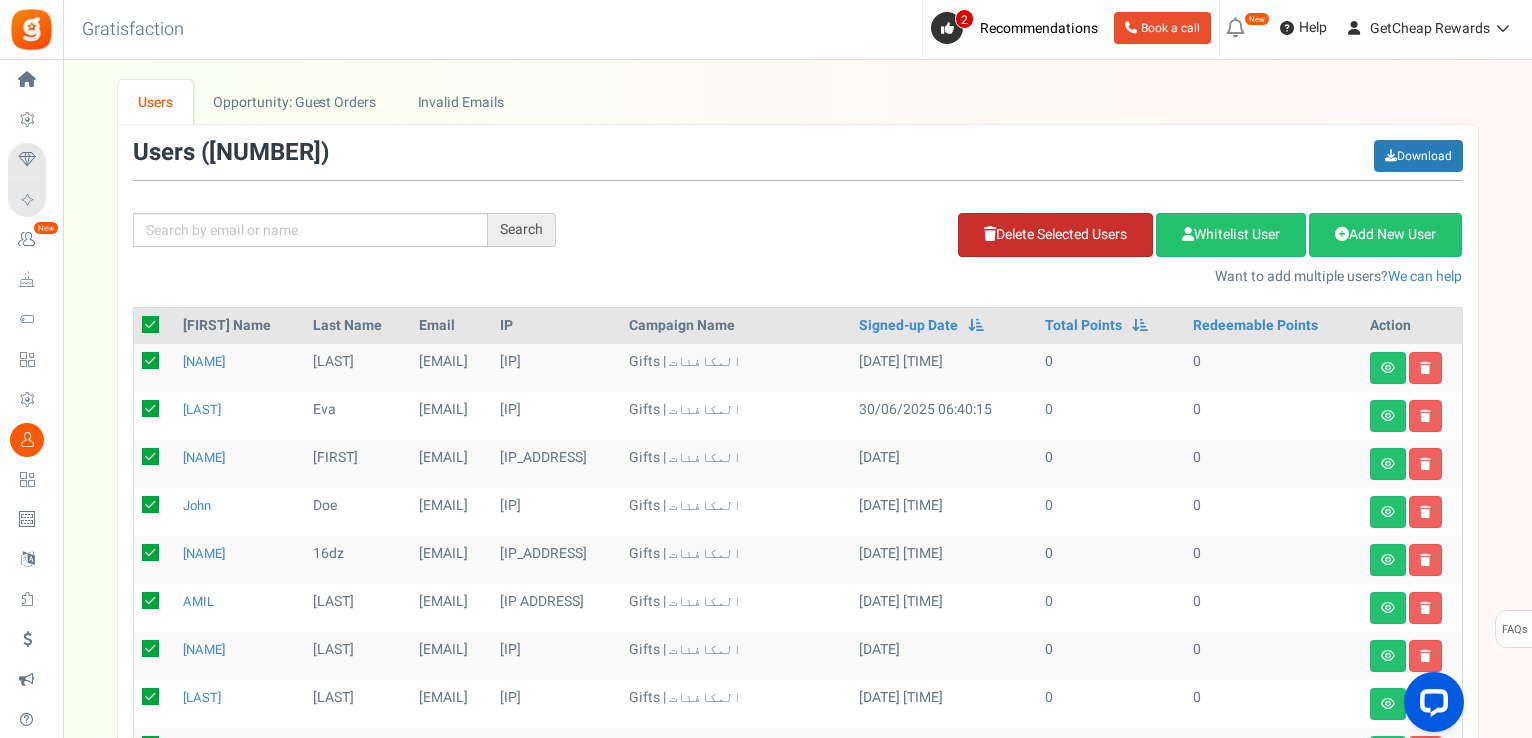 click on "Delete Selected Users" at bounding box center [1055, 235] 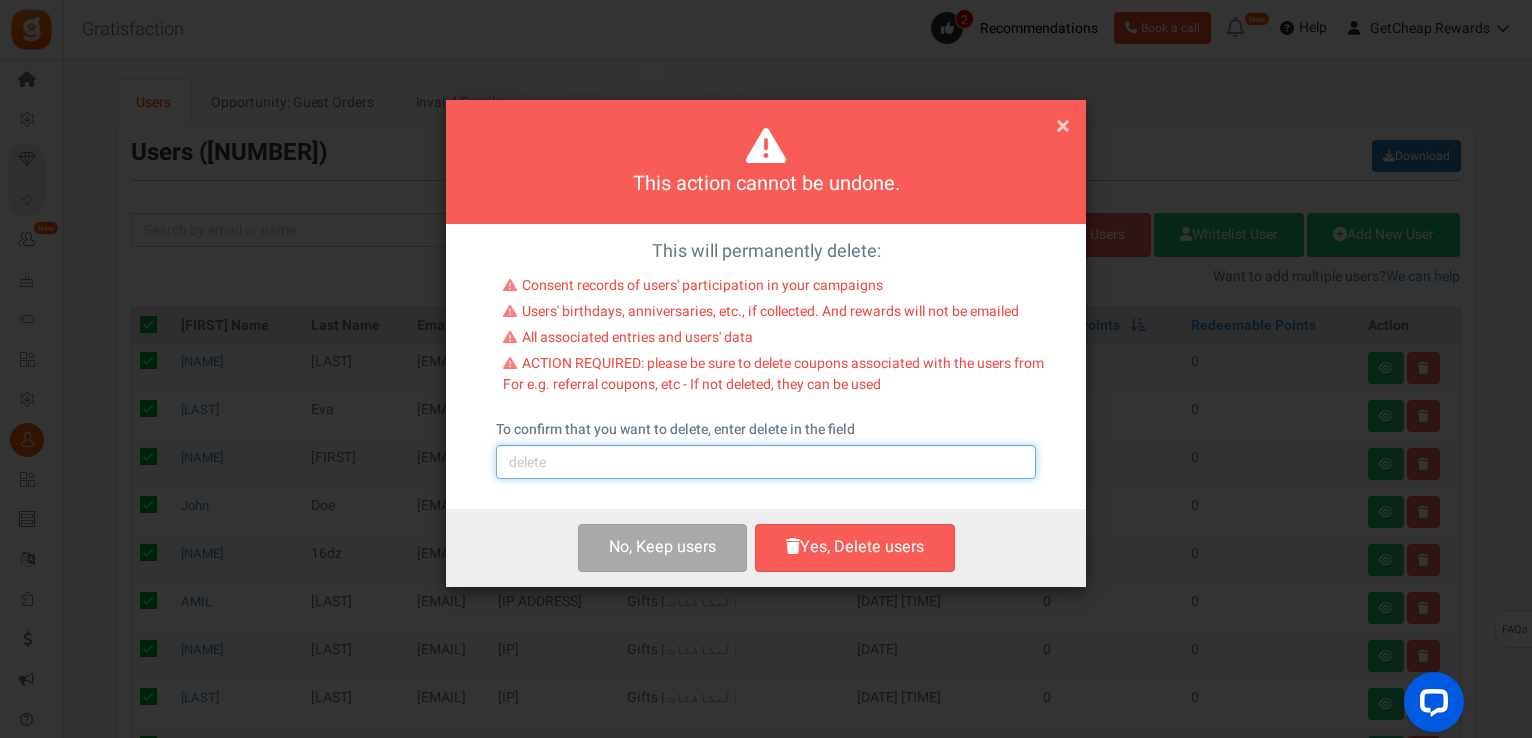click at bounding box center (766, 462) 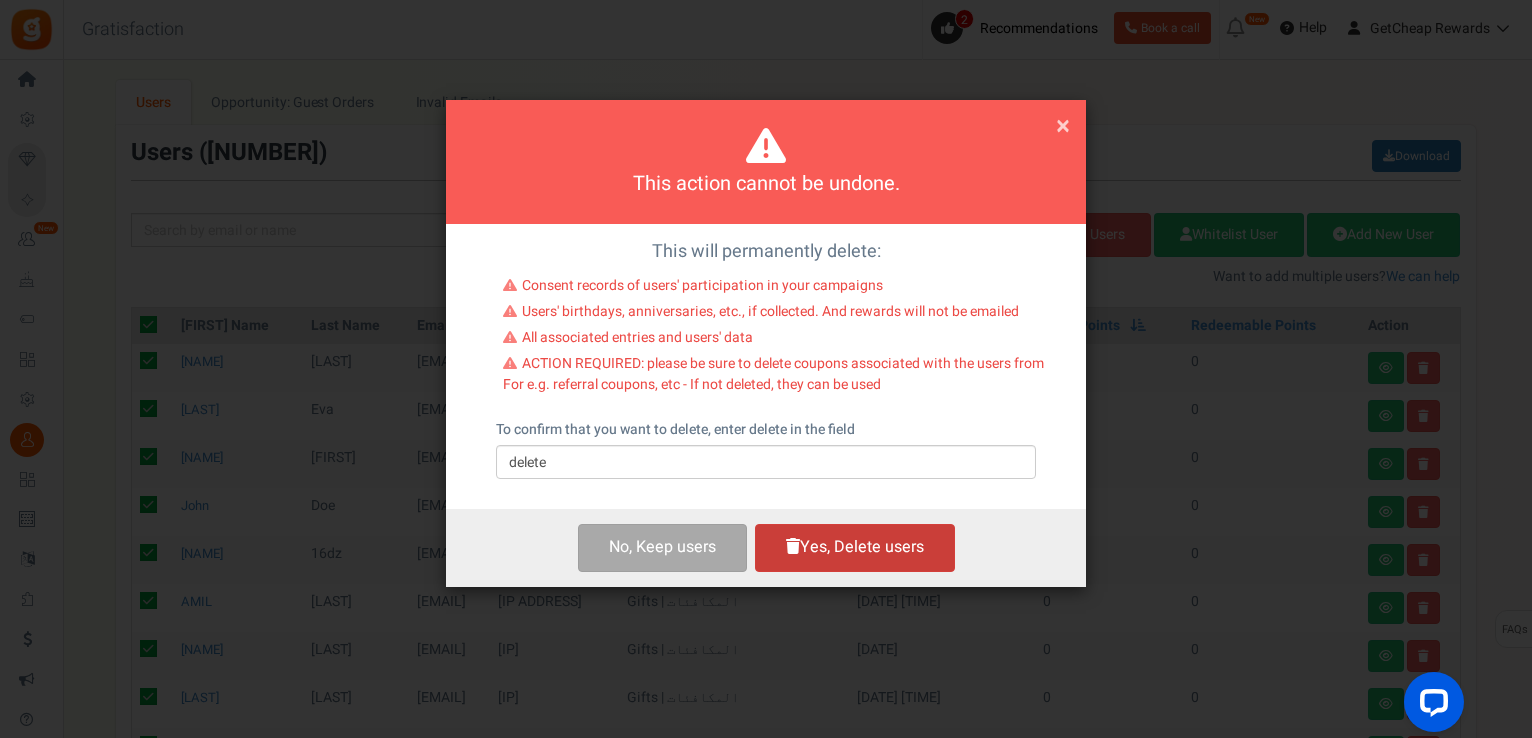 click on "Yes, Delete users" at bounding box center [855, 547] 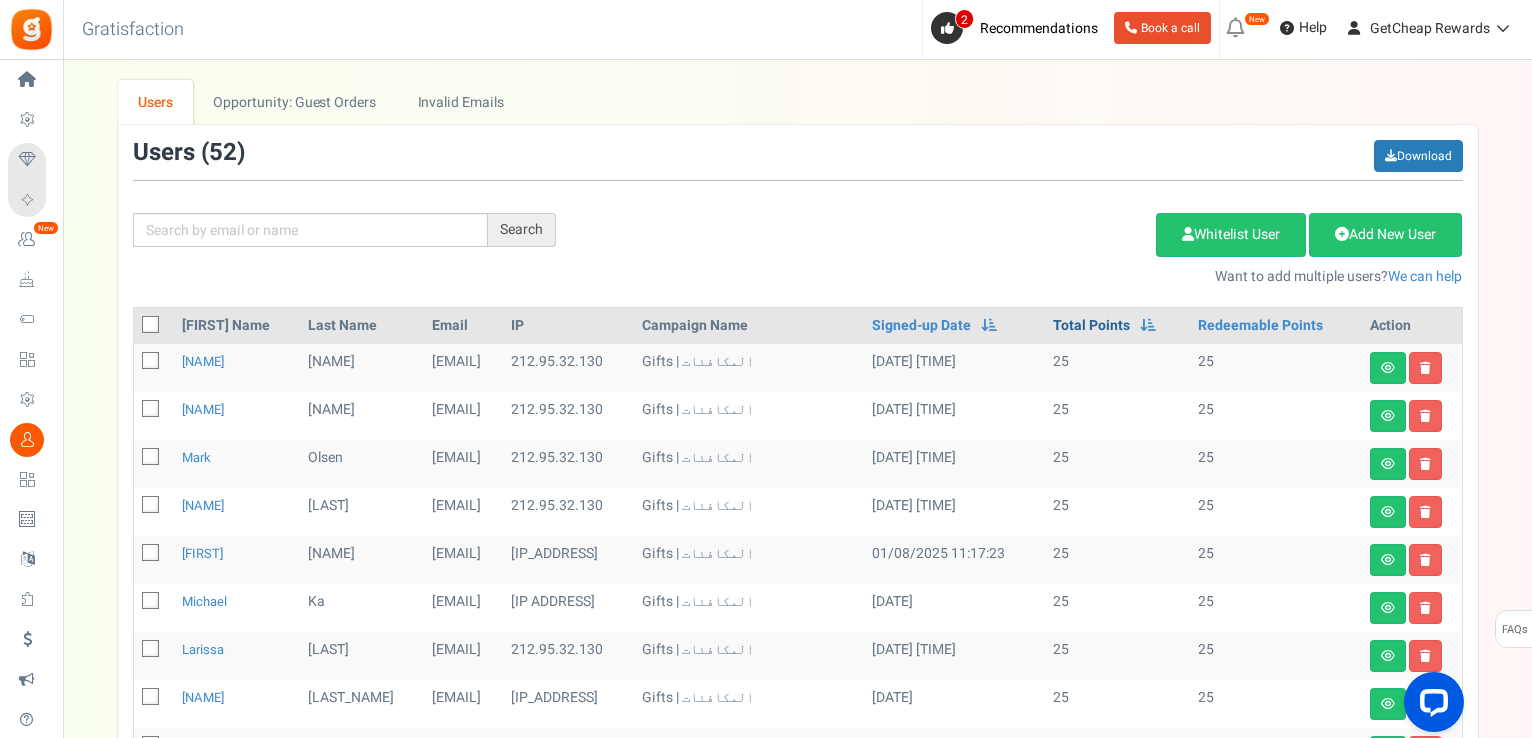 click on "Total Points" at bounding box center (1091, 326) 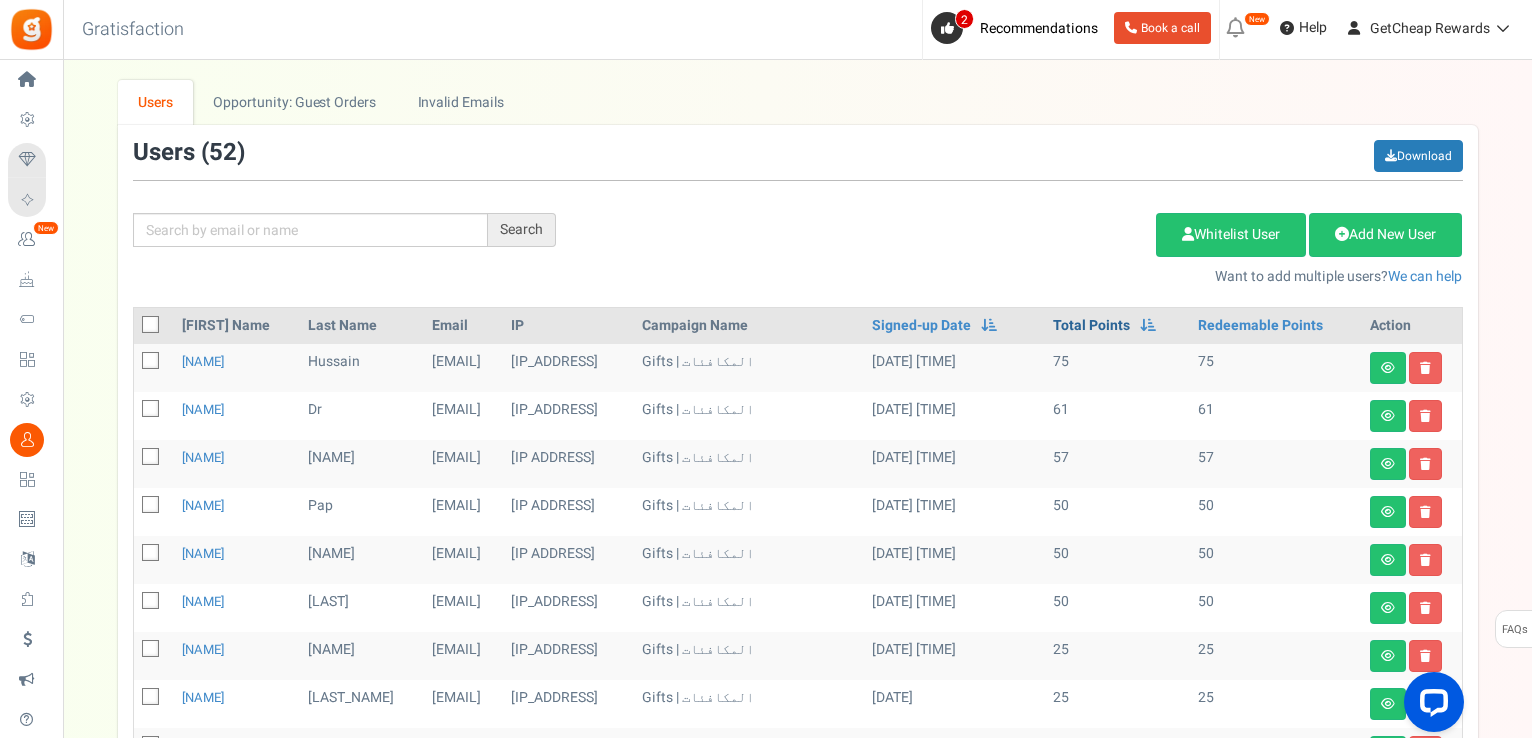 click on "Total Points" at bounding box center [1091, 326] 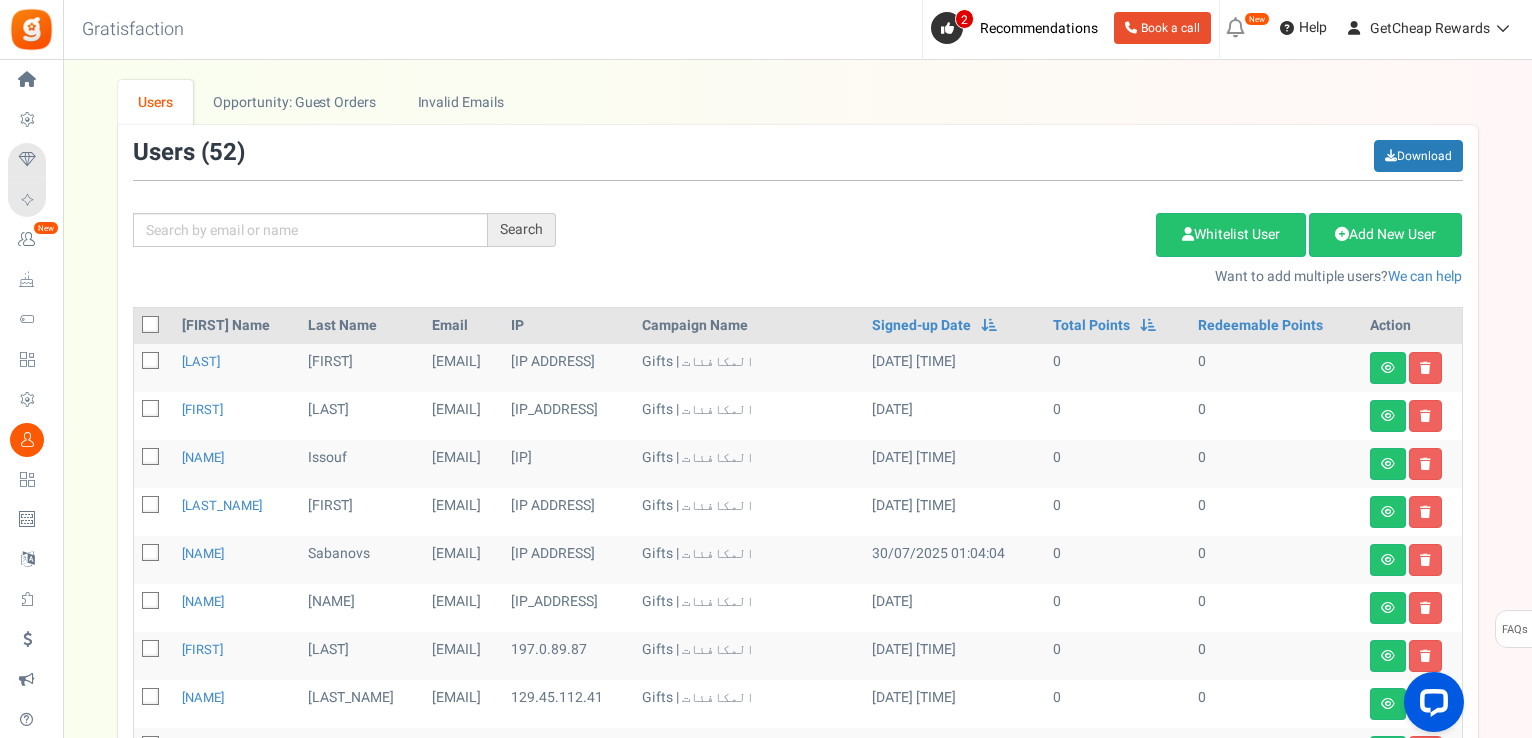 click at bounding box center [151, 325] 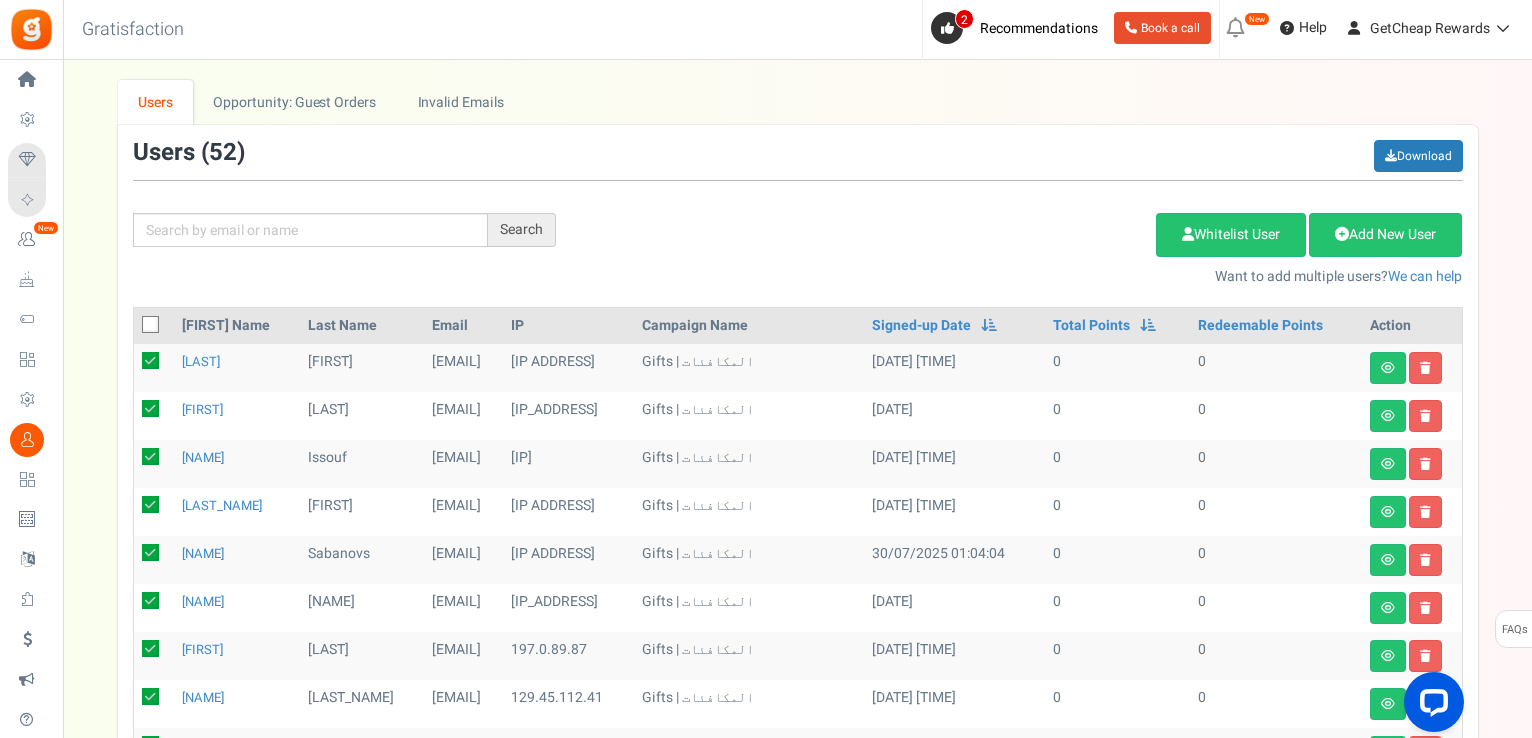 checkbox on "true" 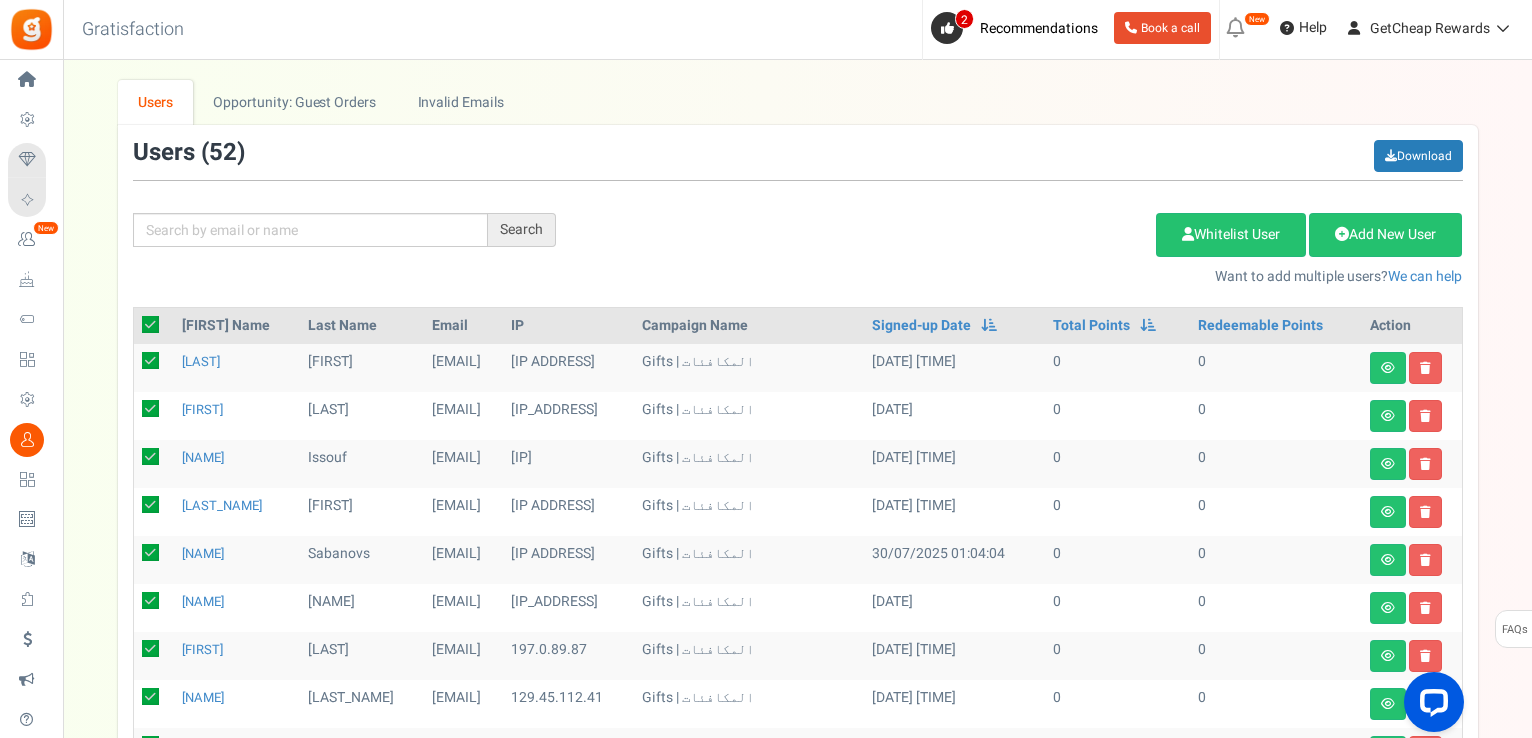 checkbox on "true" 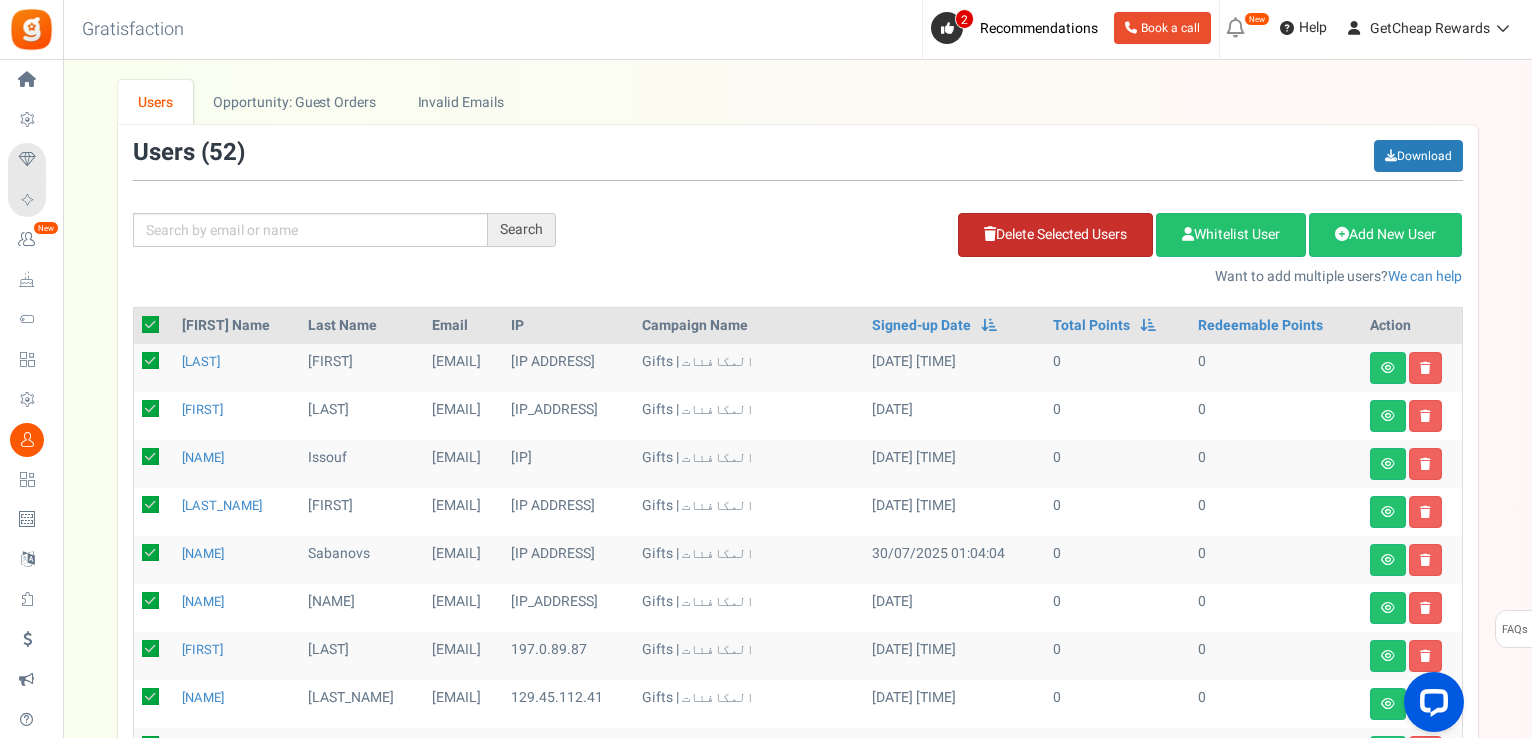 click on "Delete Selected Users" at bounding box center (1055, 235) 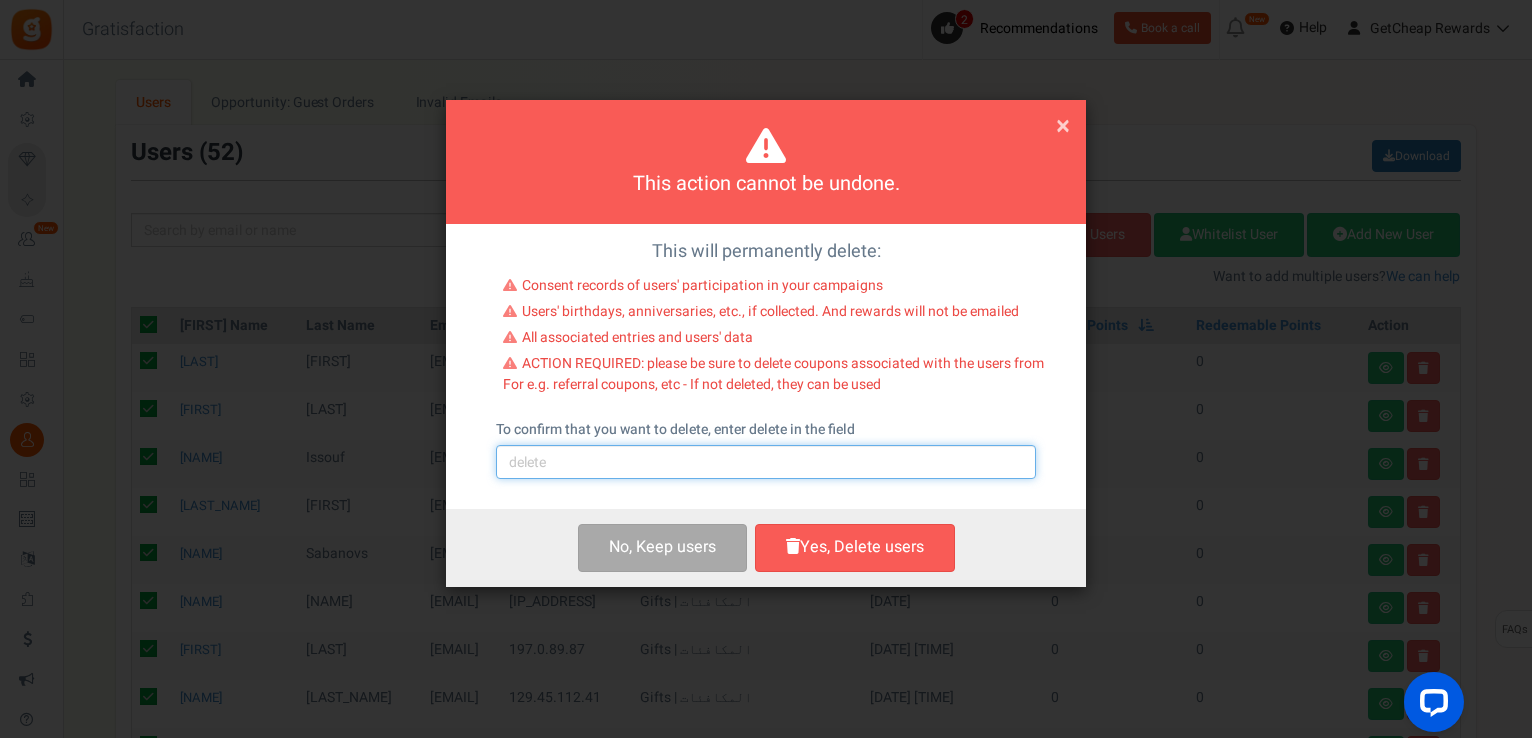 click at bounding box center (766, 462) 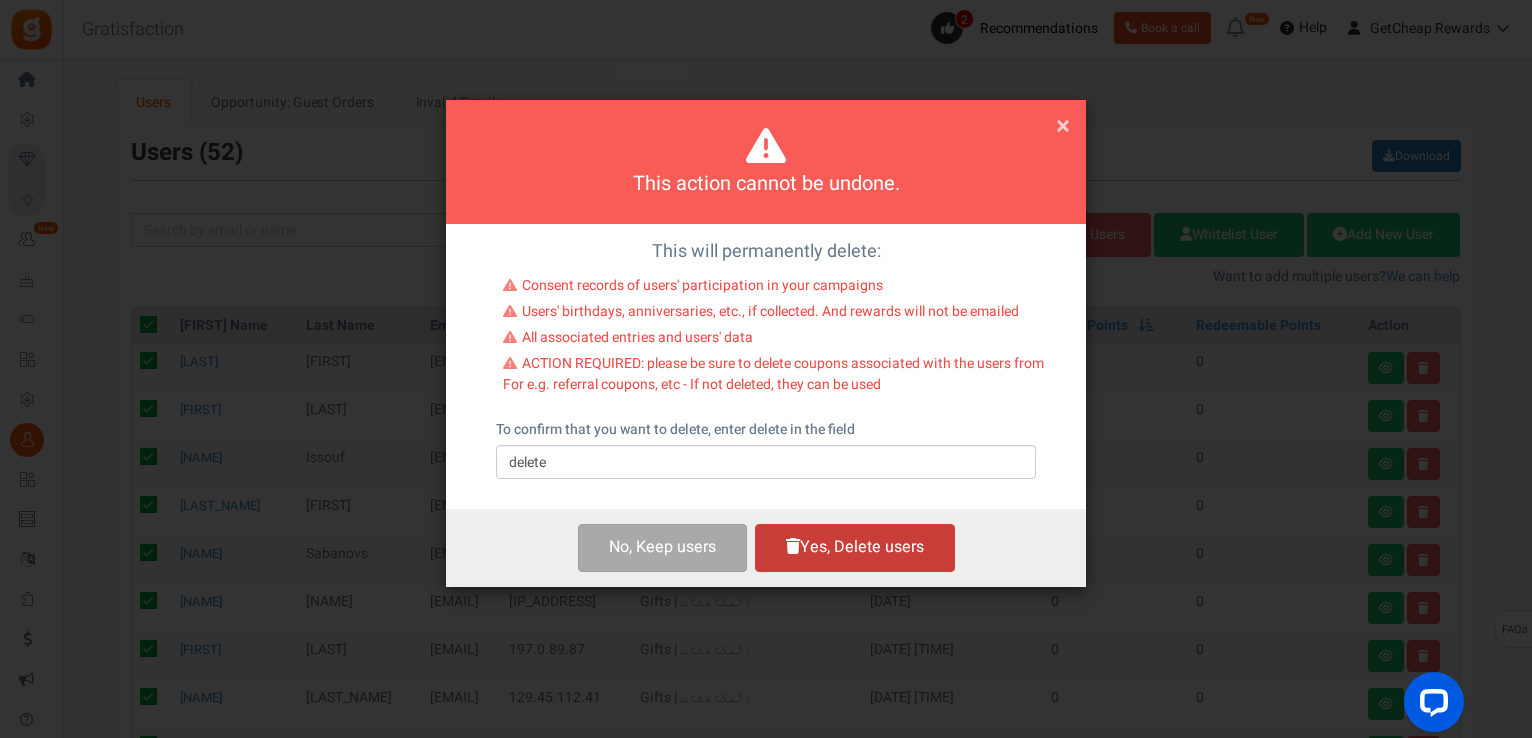 click on "Yes, Delete users" at bounding box center [855, 547] 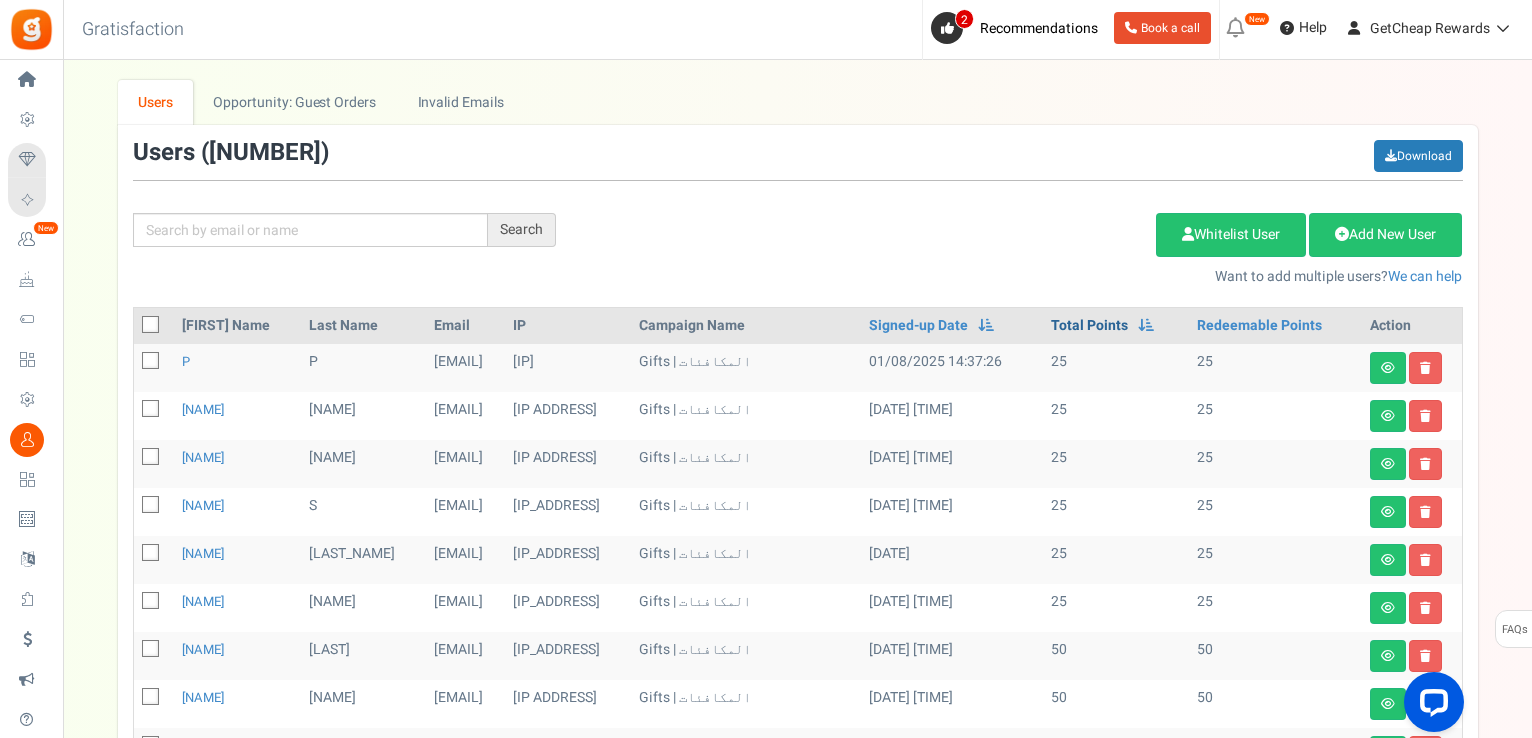 click on "Total Points" at bounding box center (1089, 326) 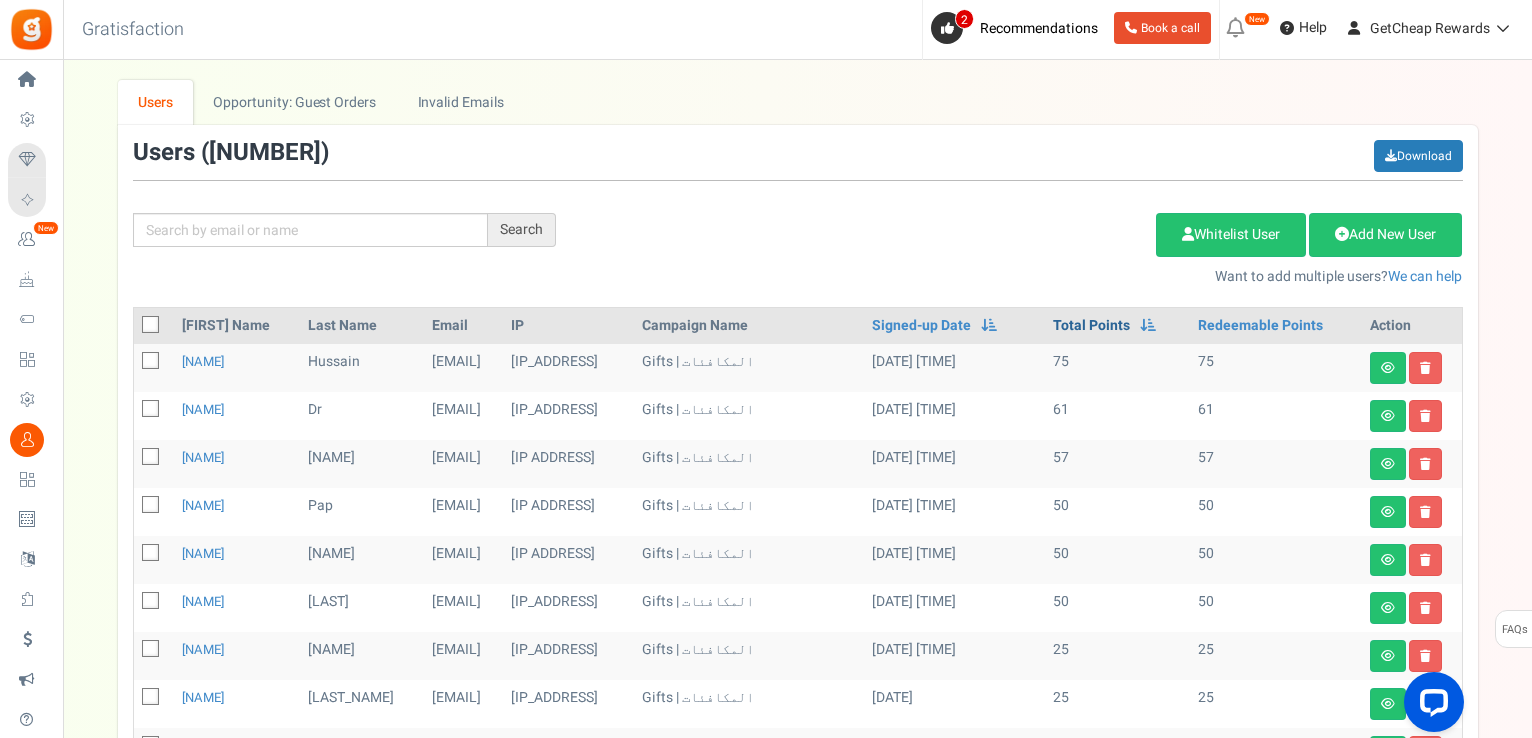 click on "Total Points" at bounding box center (1091, 326) 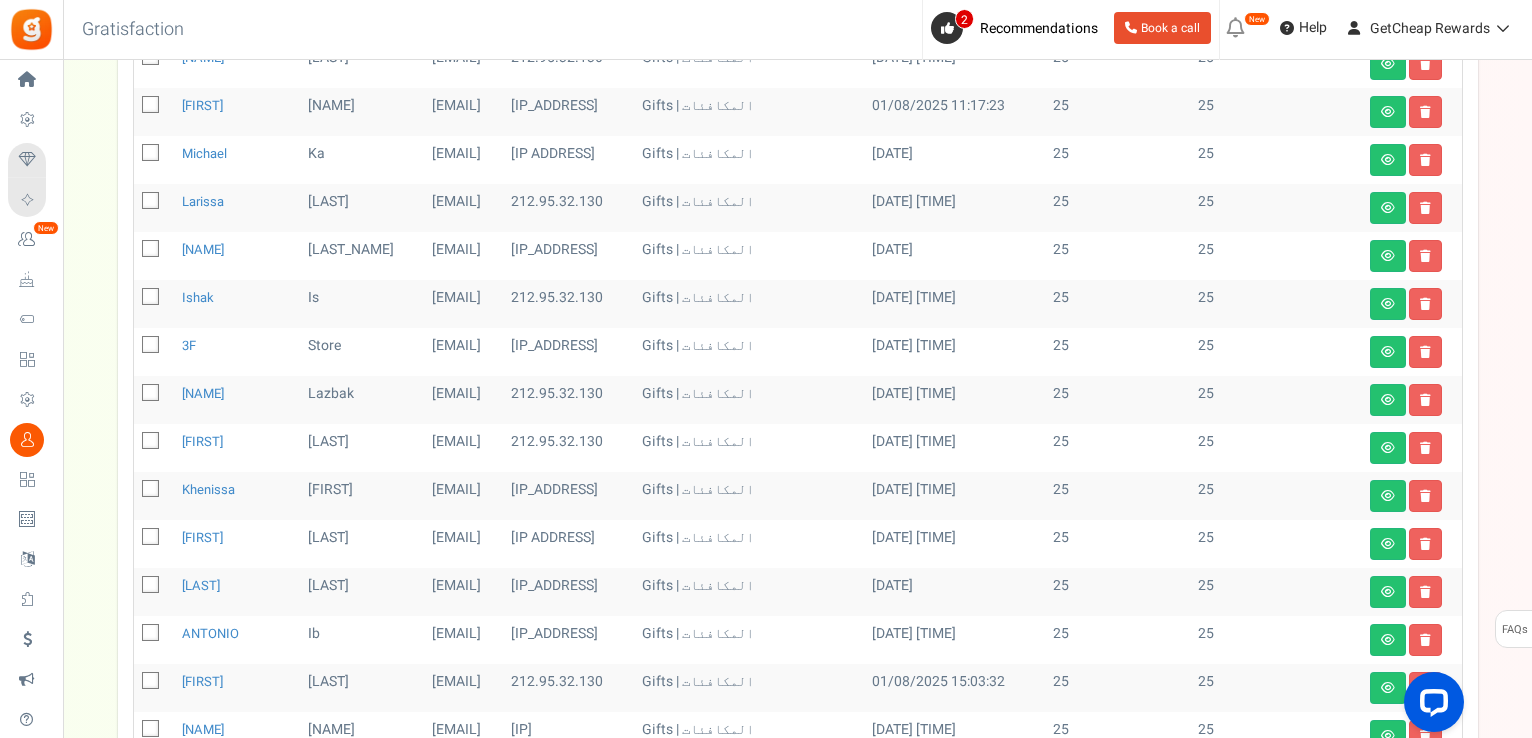 scroll, scrollTop: 100, scrollLeft: 0, axis: vertical 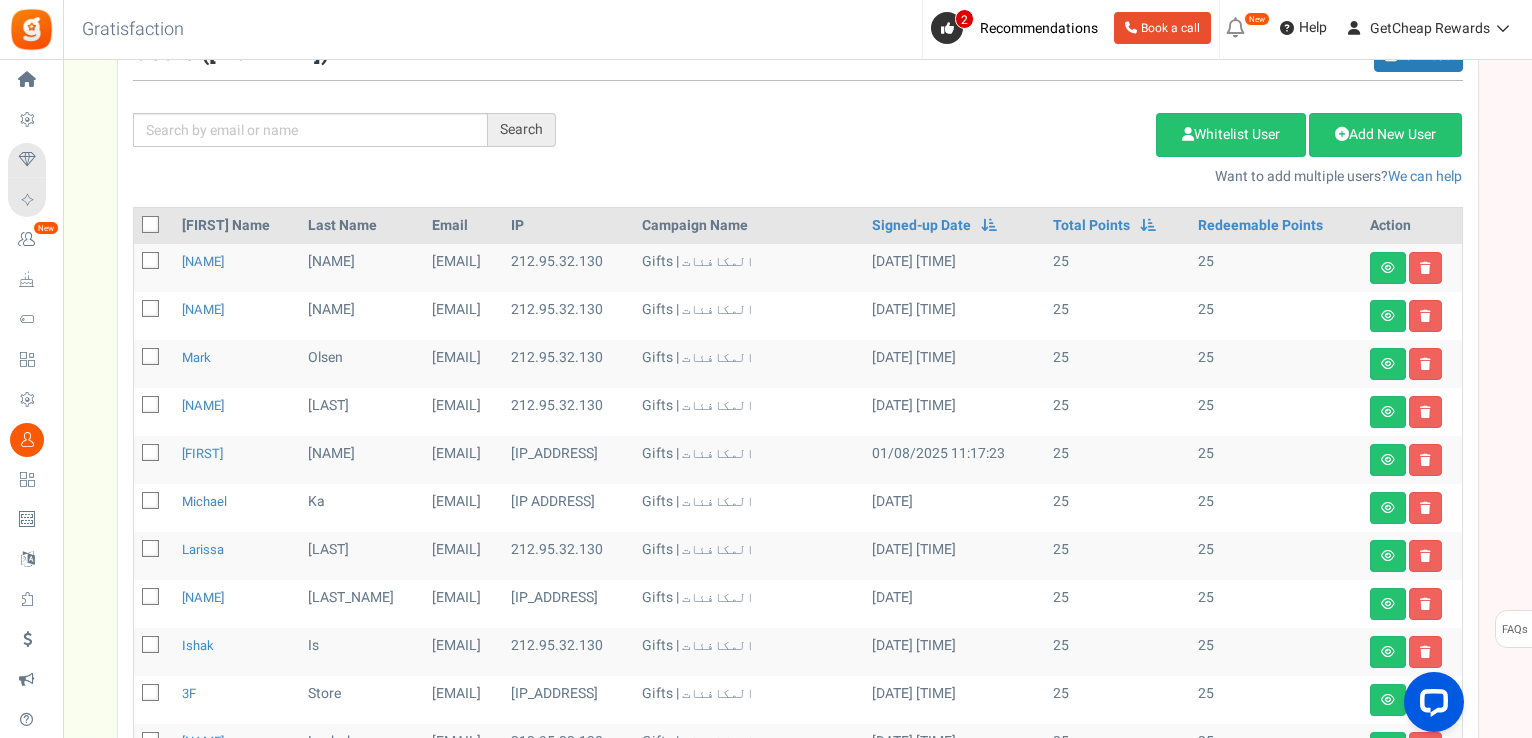 click at bounding box center (151, 225) 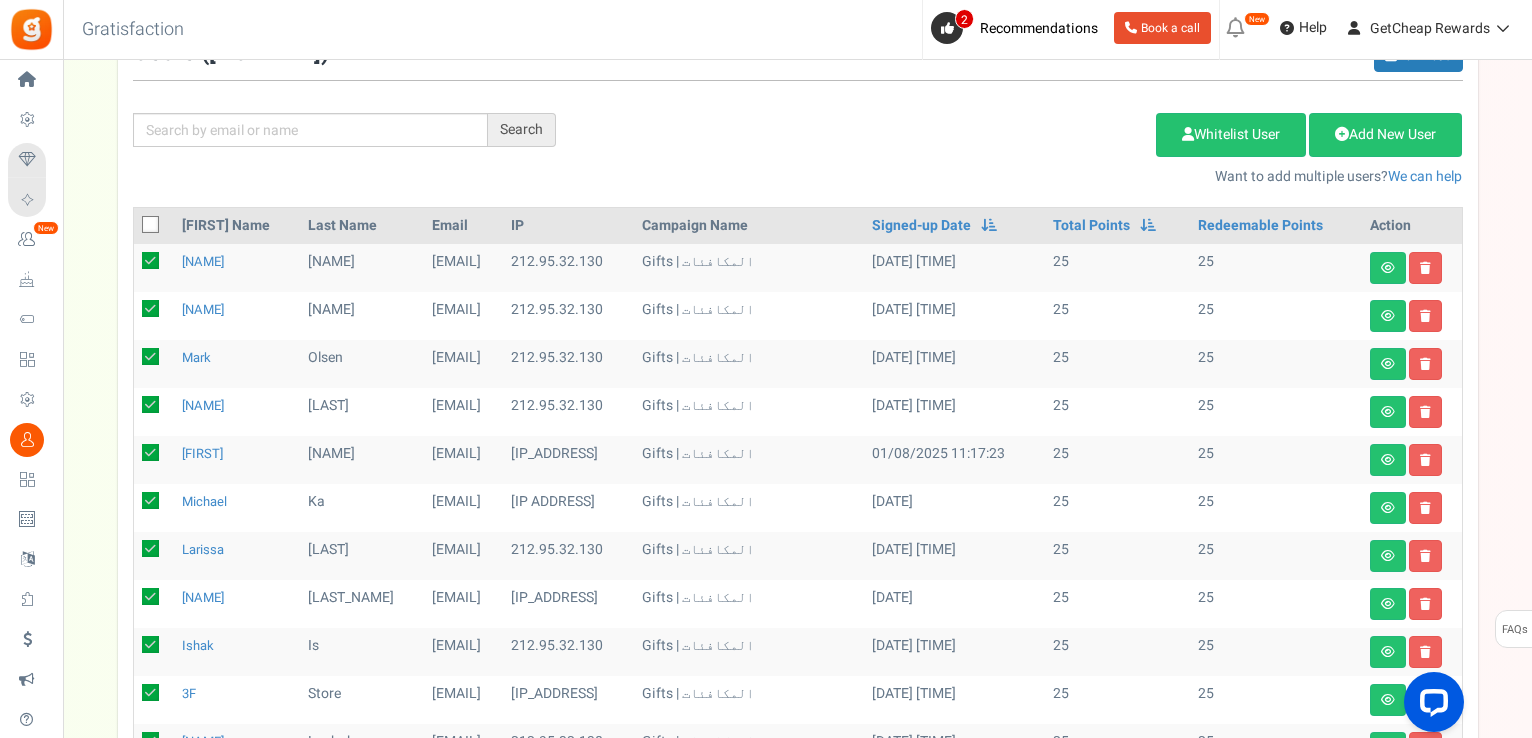 checkbox on "true" 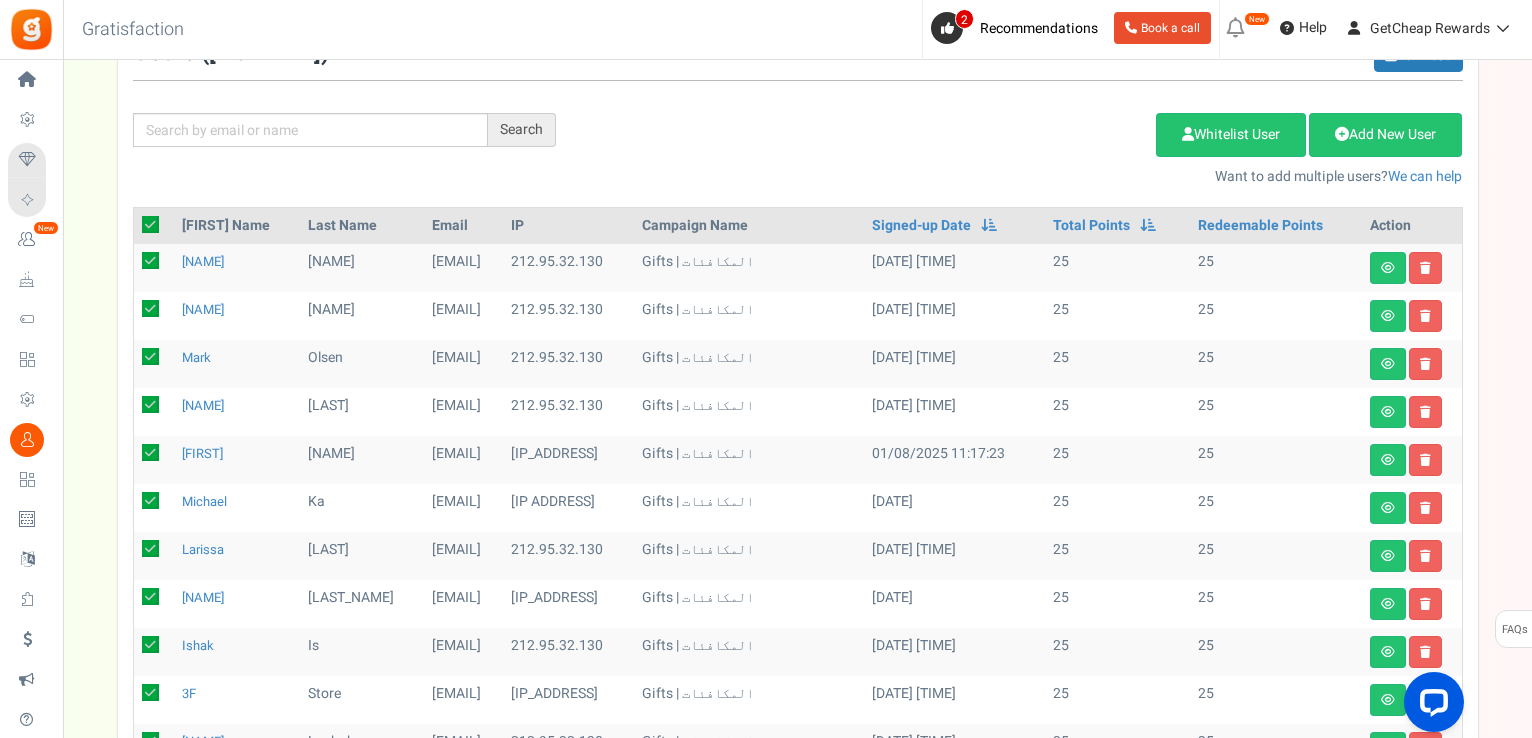 checkbox on "true" 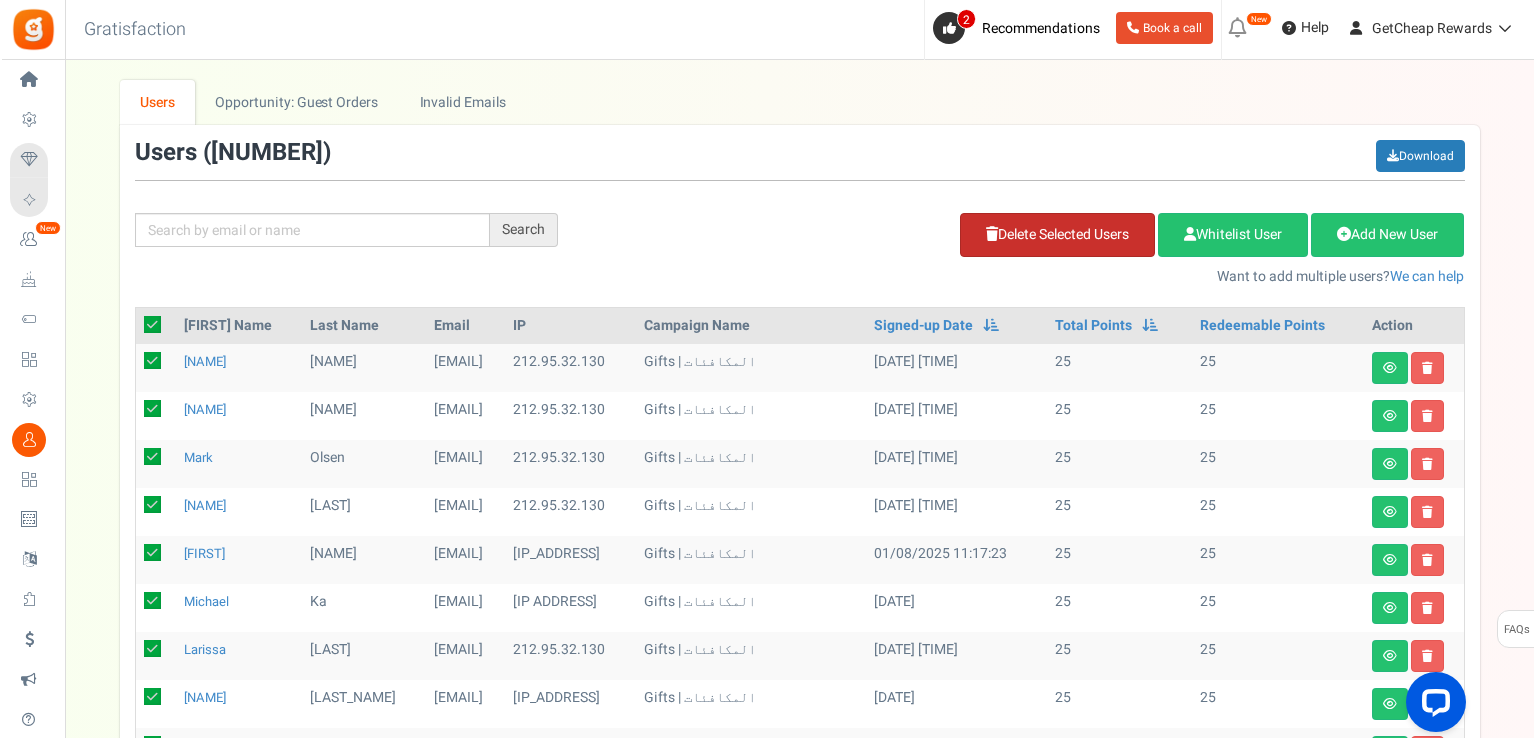scroll, scrollTop: 0, scrollLeft: 0, axis: both 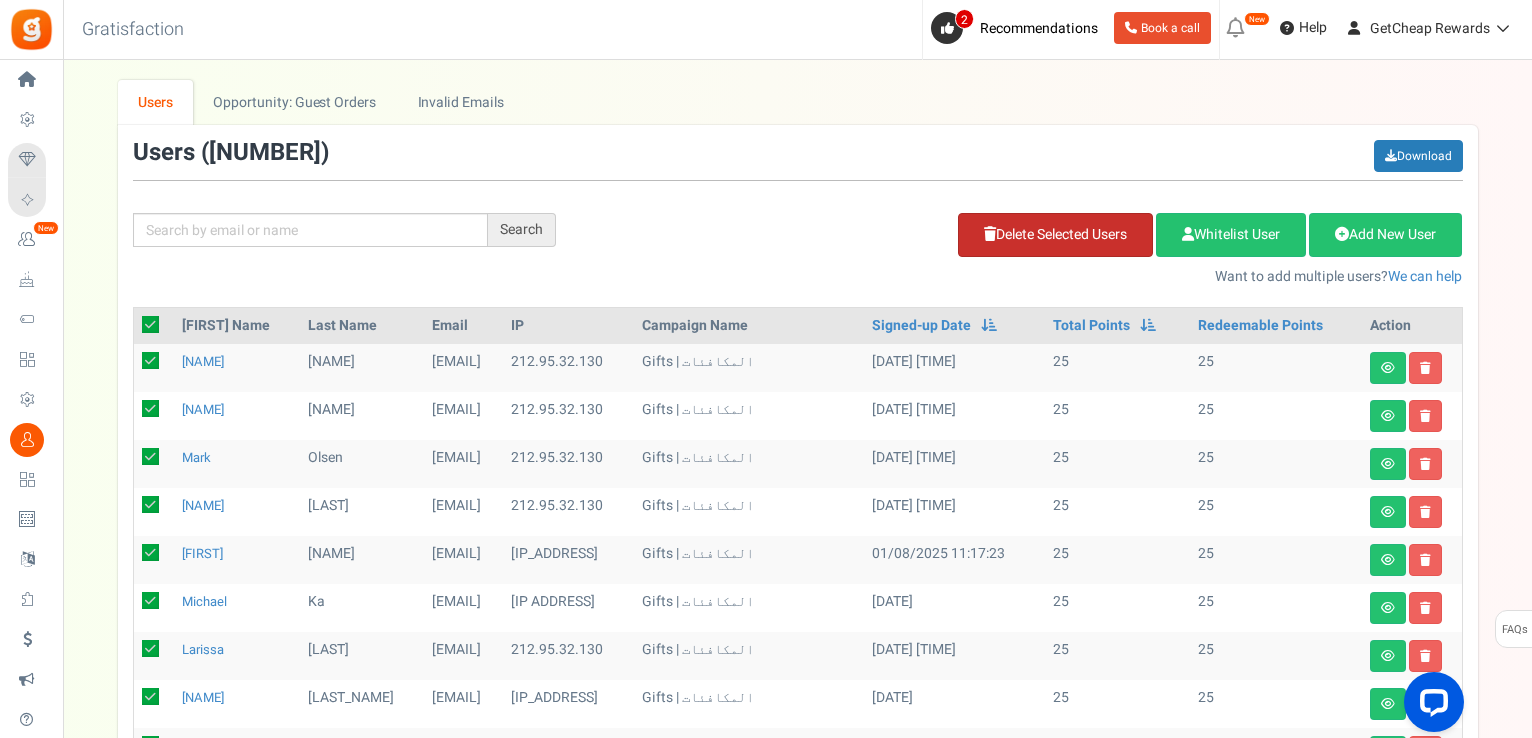 click on "Delete Selected Users" at bounding box center (1055, 235) 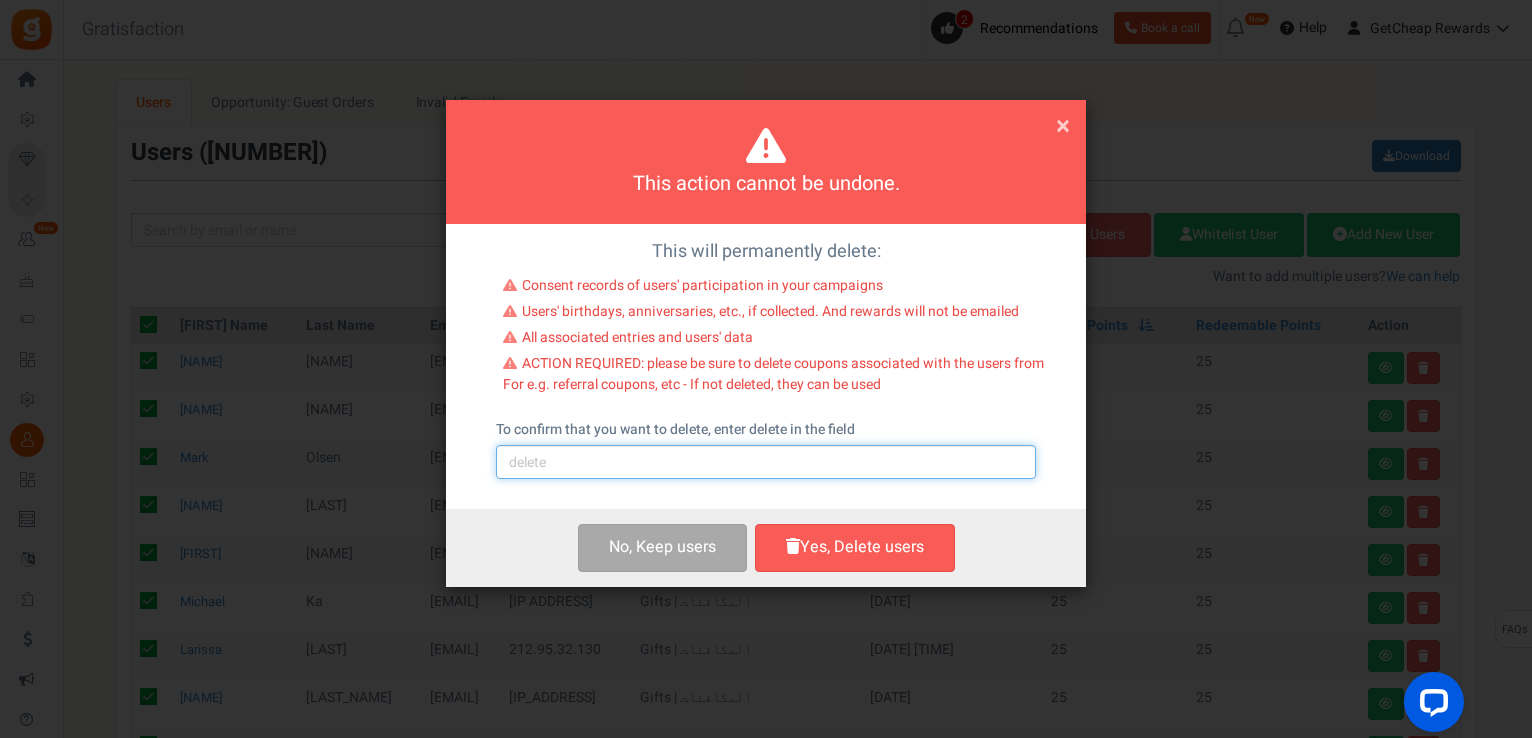click at bounding box center (766, 462) 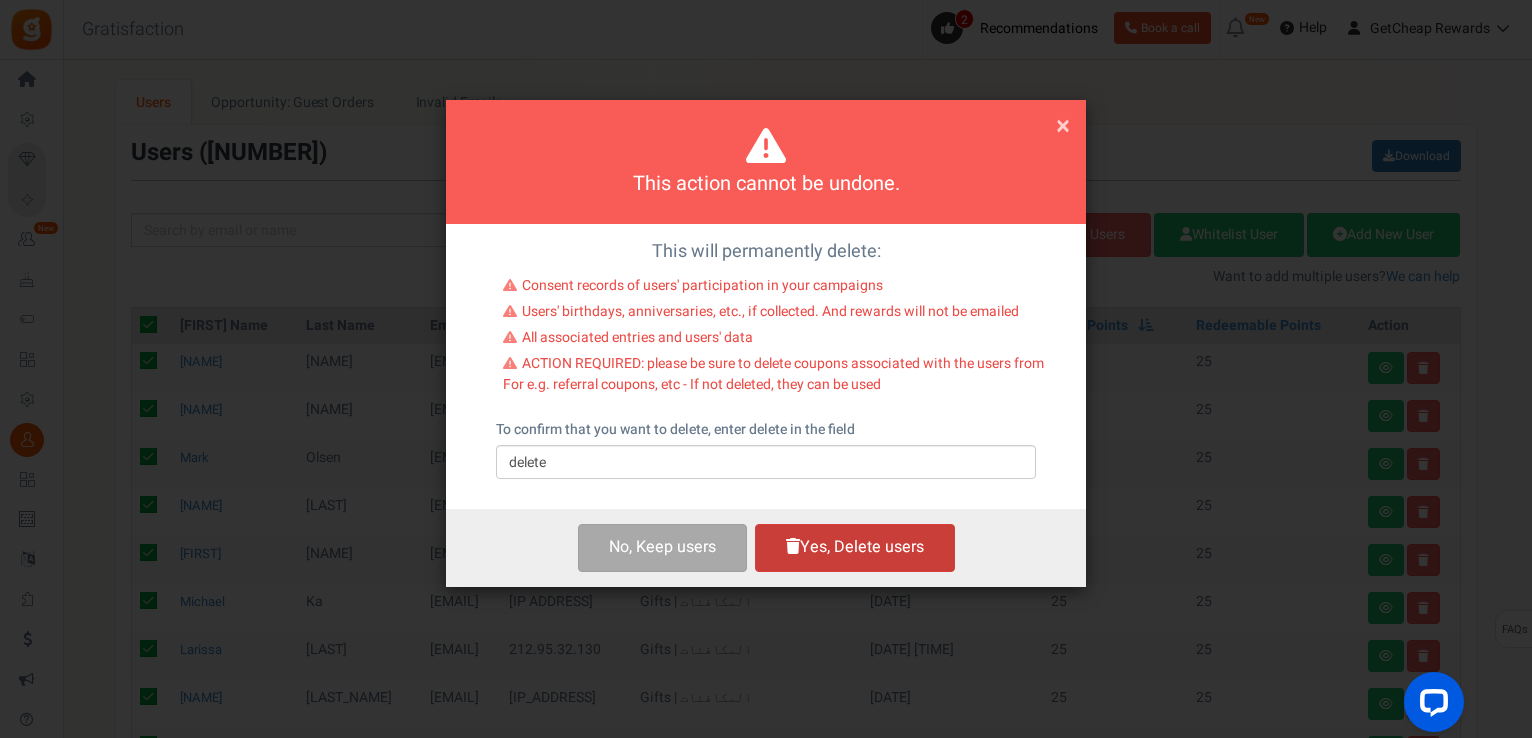 click on "Yes, Delete users" at bounding box center [855, 547] 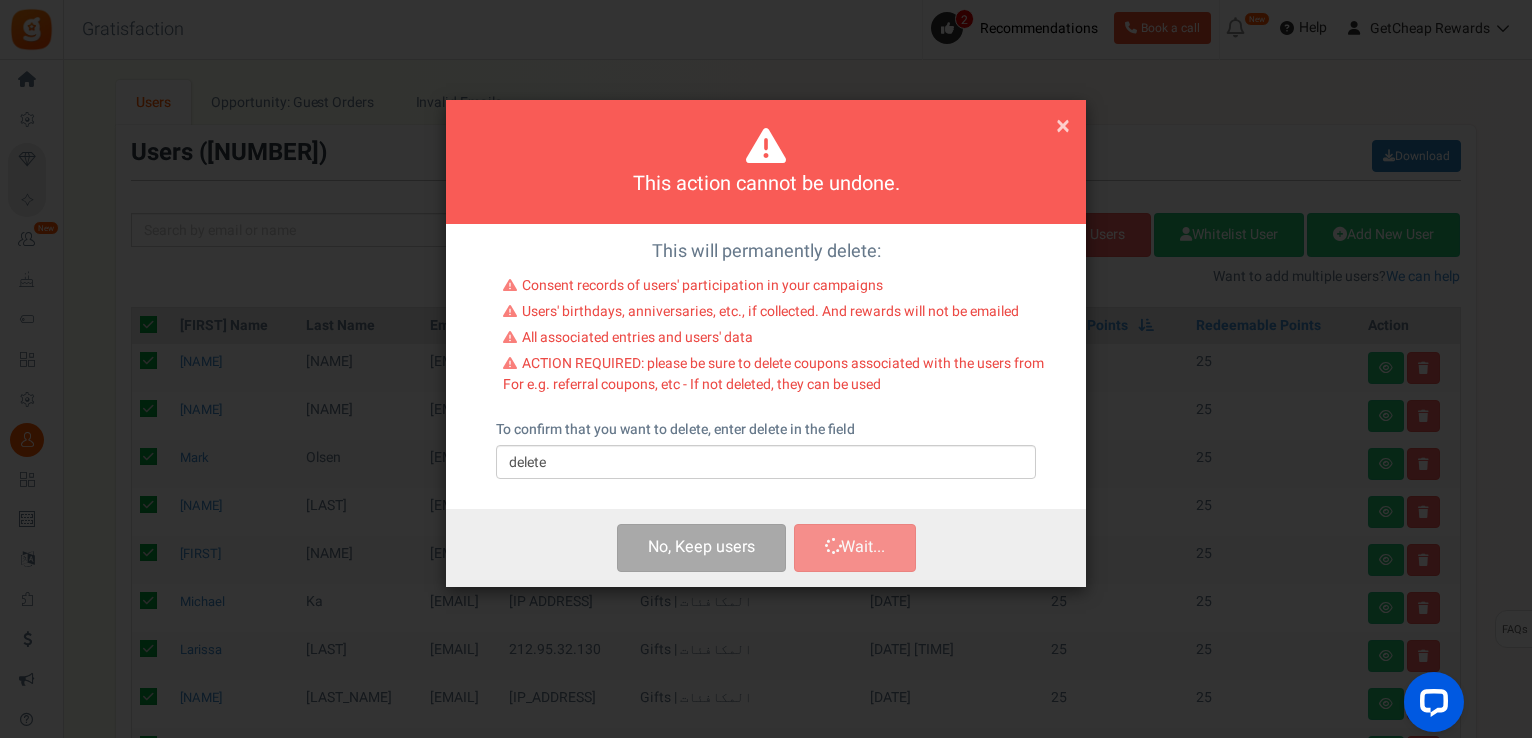 checkbox on "false" 